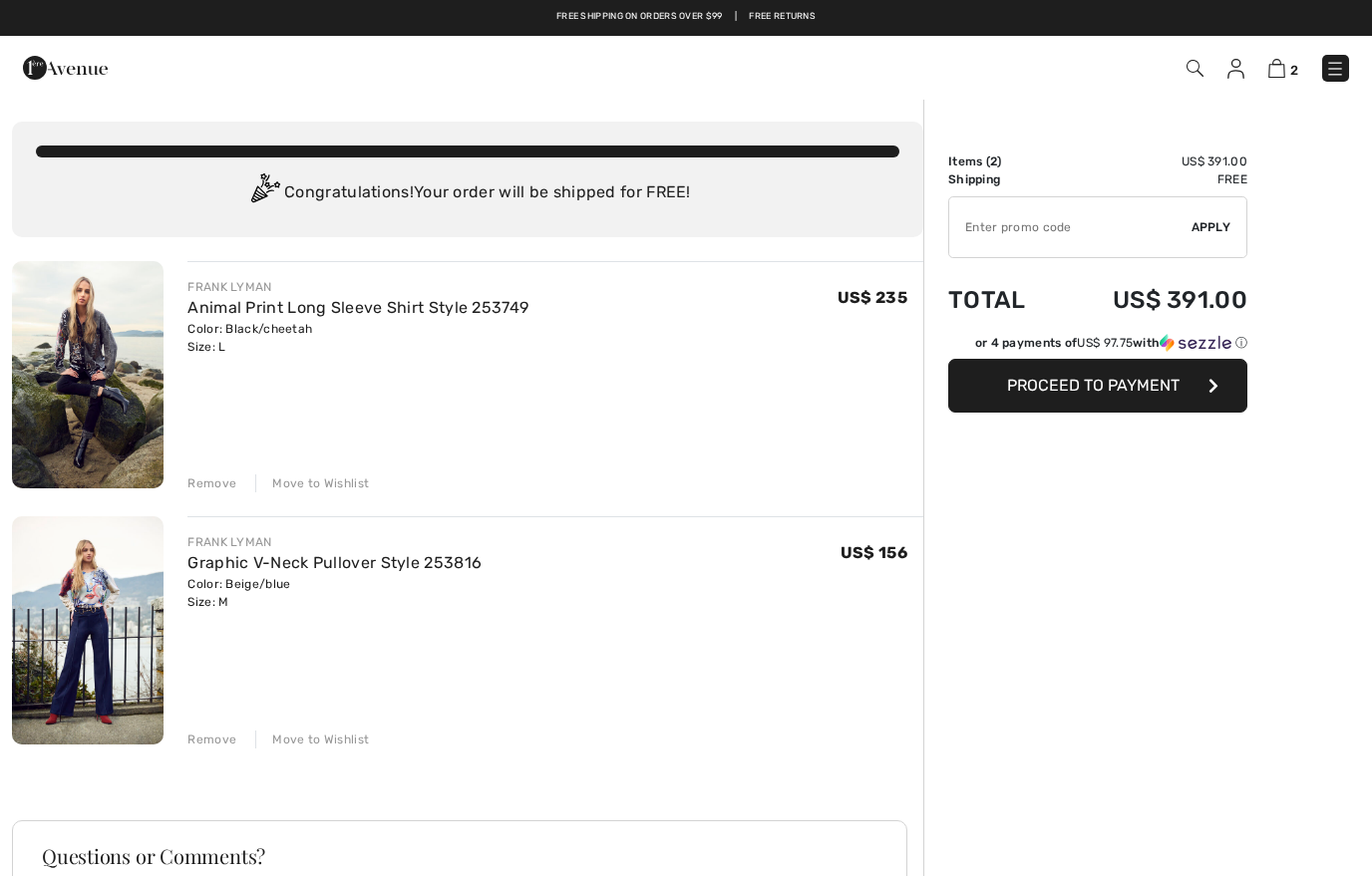 scroll, scrollTop: 0, scrollLeft: 0, axis: both 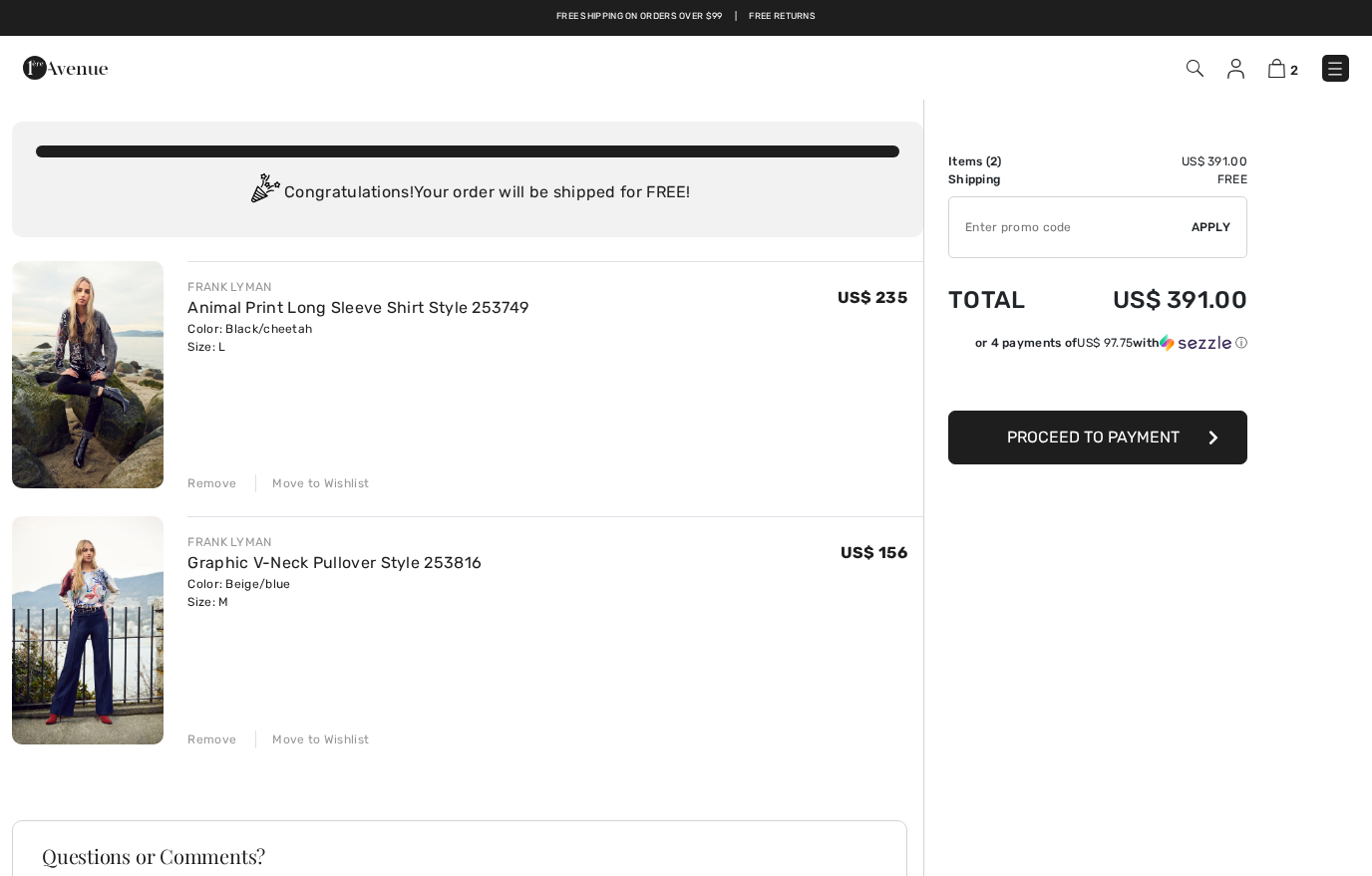 click at bounding box center (1195, 68) 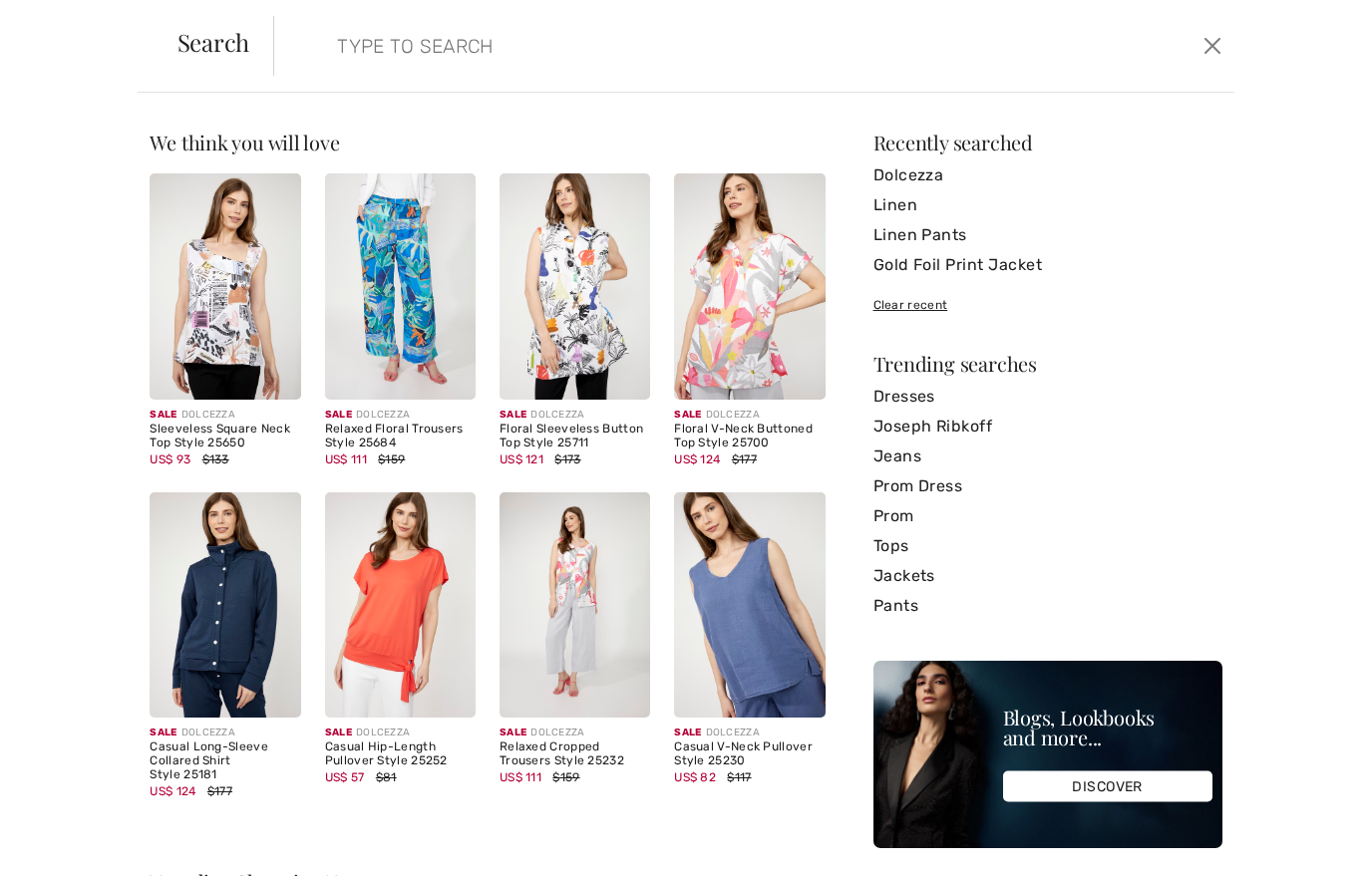 click at bounding box center (650, 46) 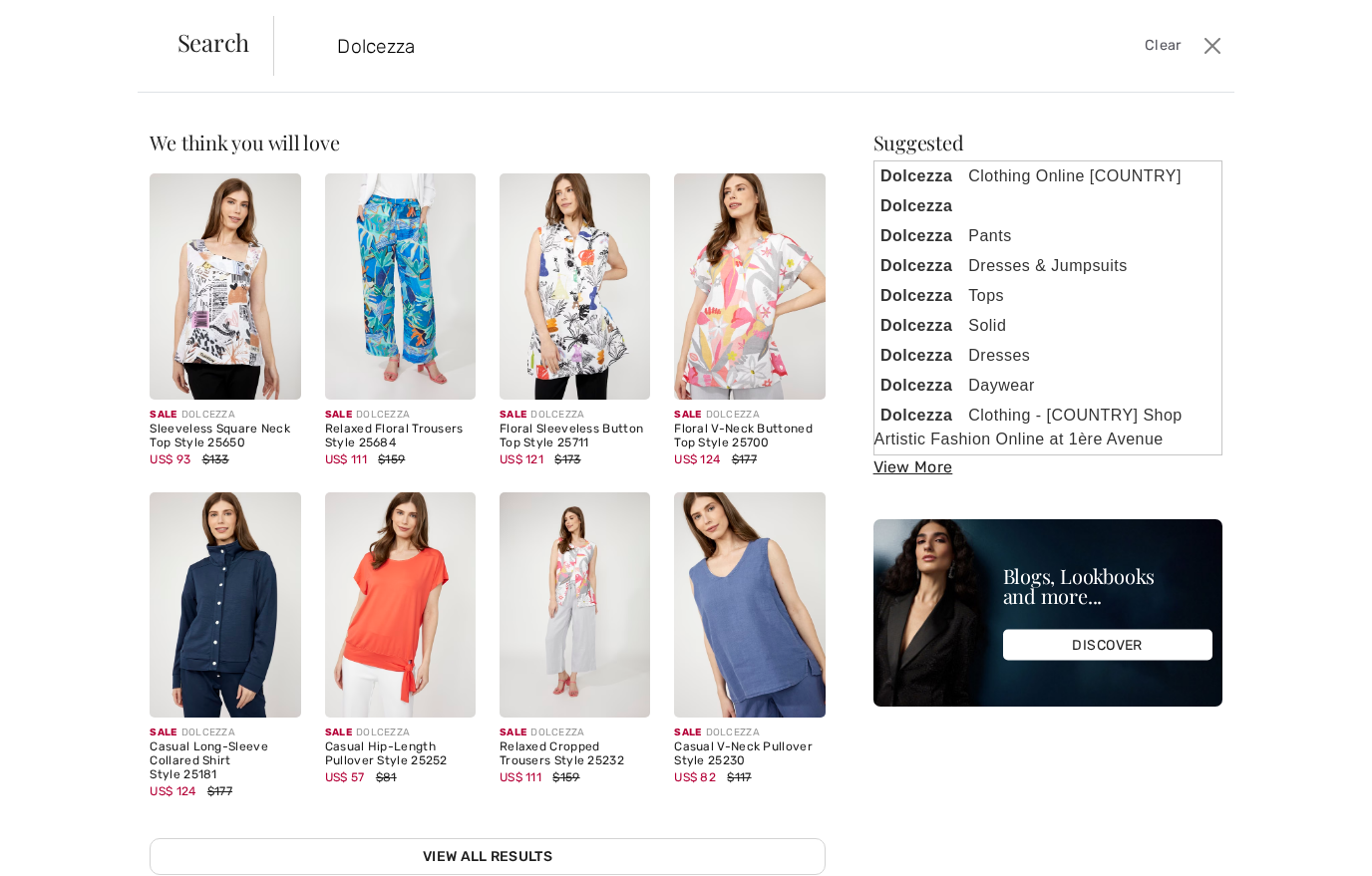 type on "Dolcezza" 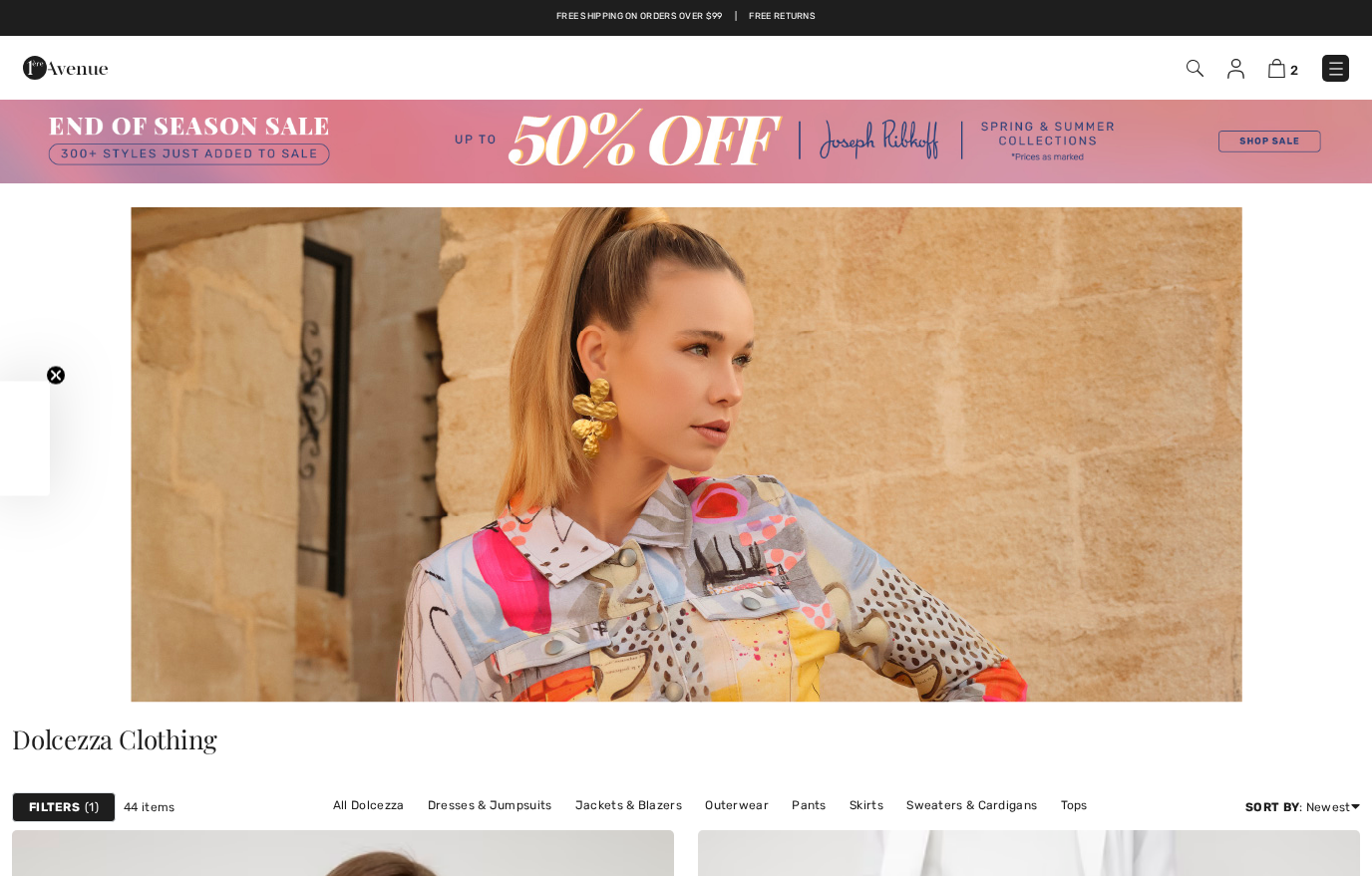 checkbox on "true" 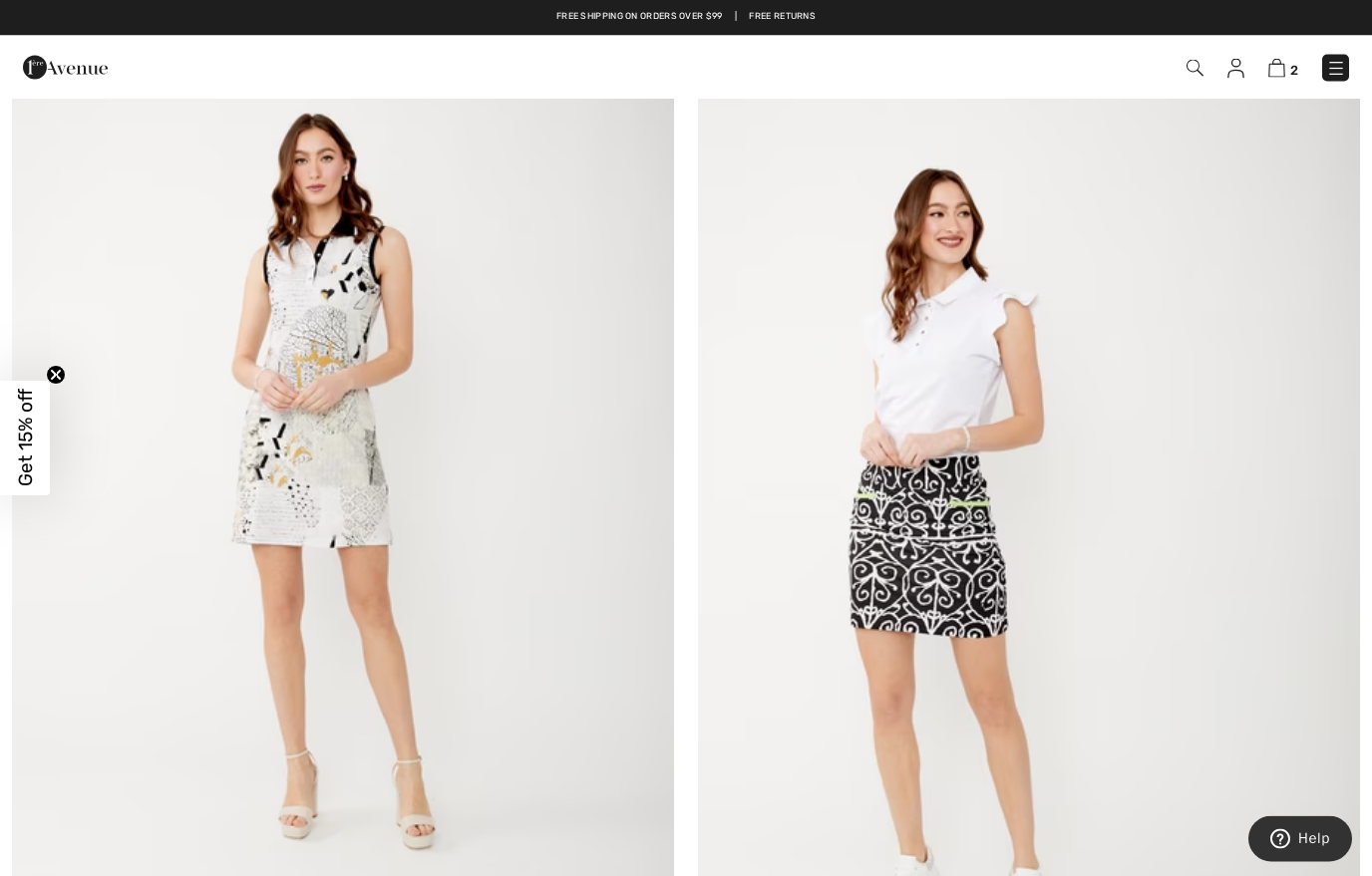 scroll, scrollTop: 15115, scrollLeft: 0, axis: vertical 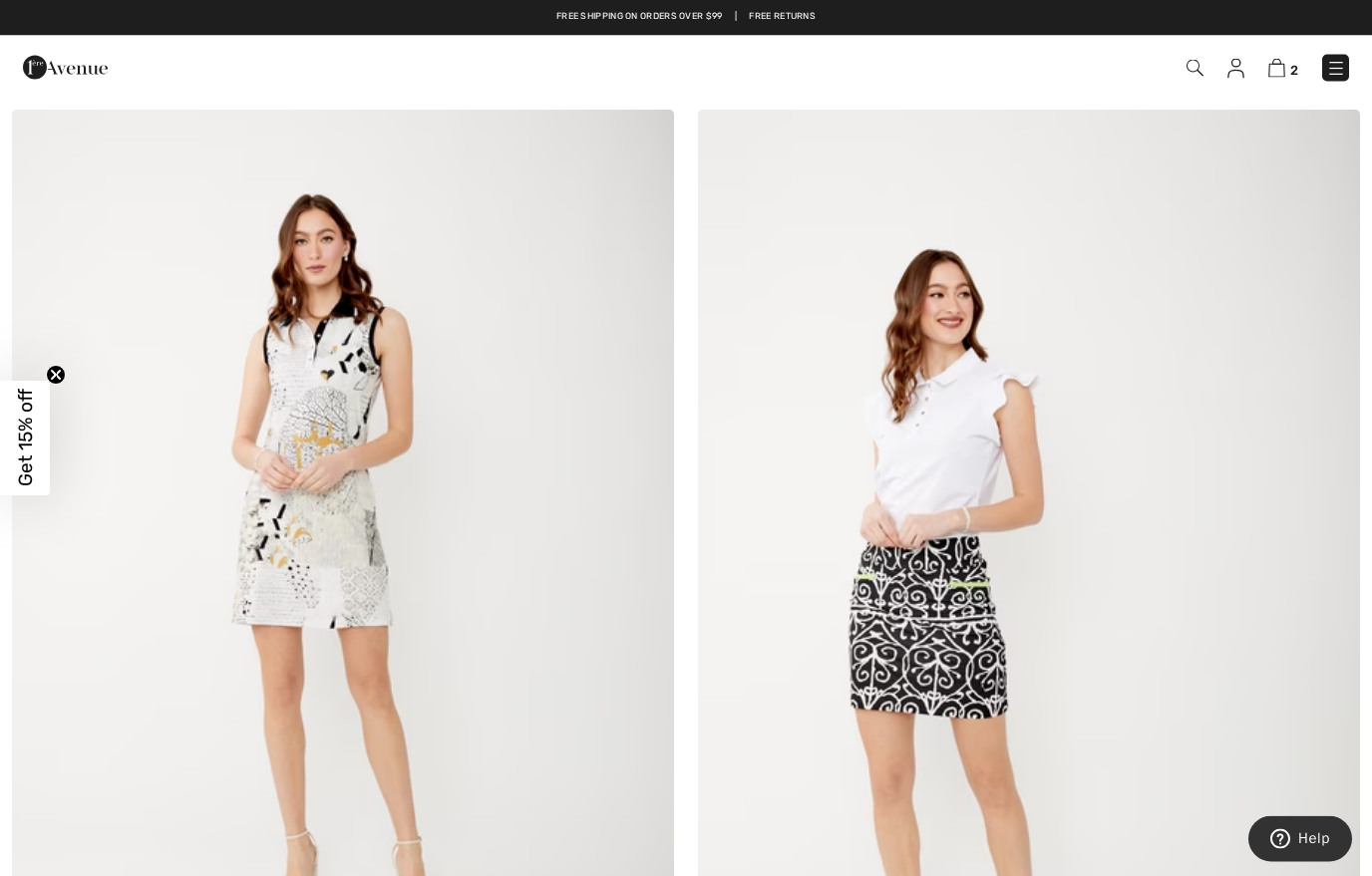 click at bounding box center (65, 68) 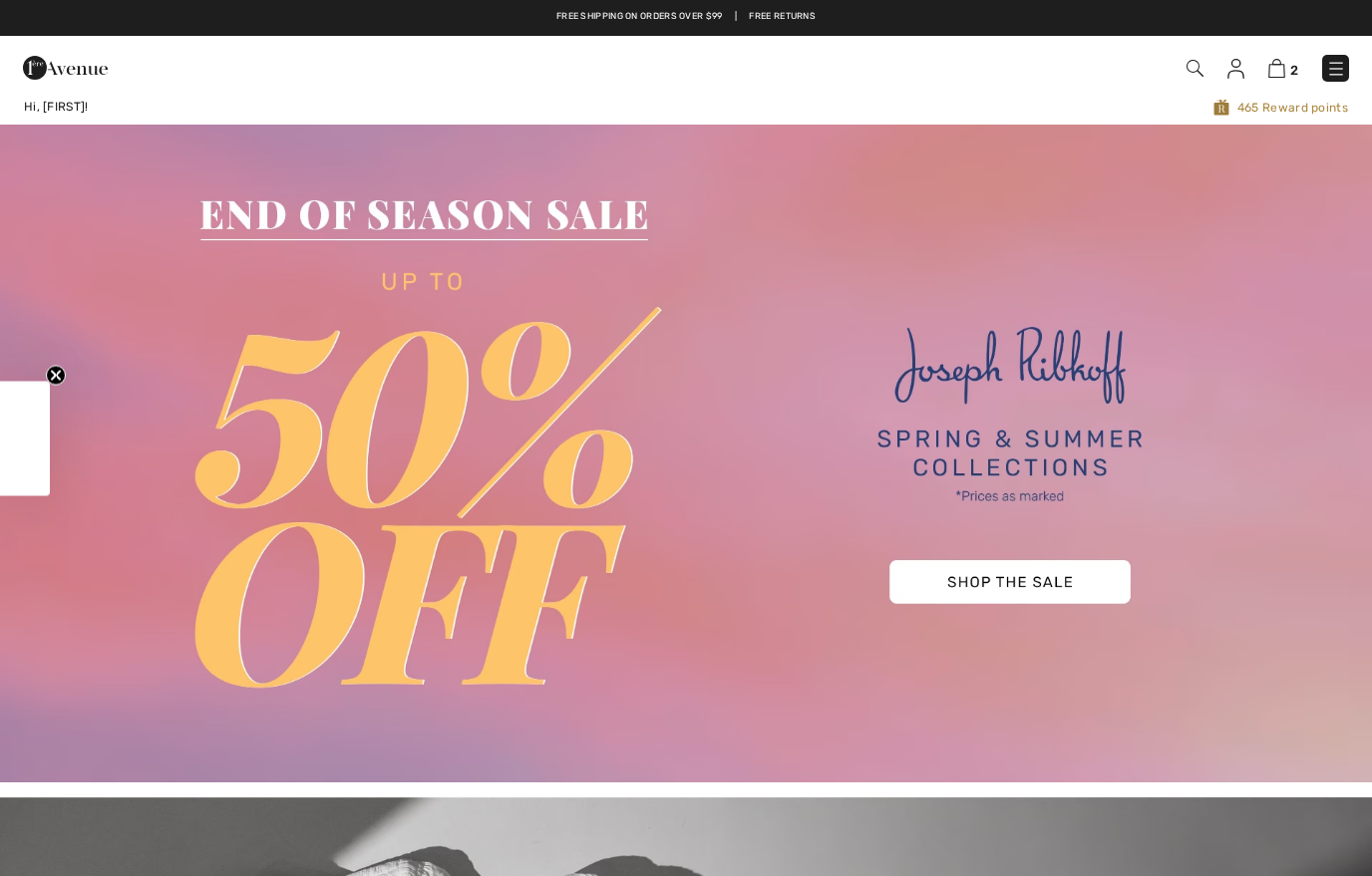 scroll, scrollTop: 0, scrollLeft: 0, axis: both 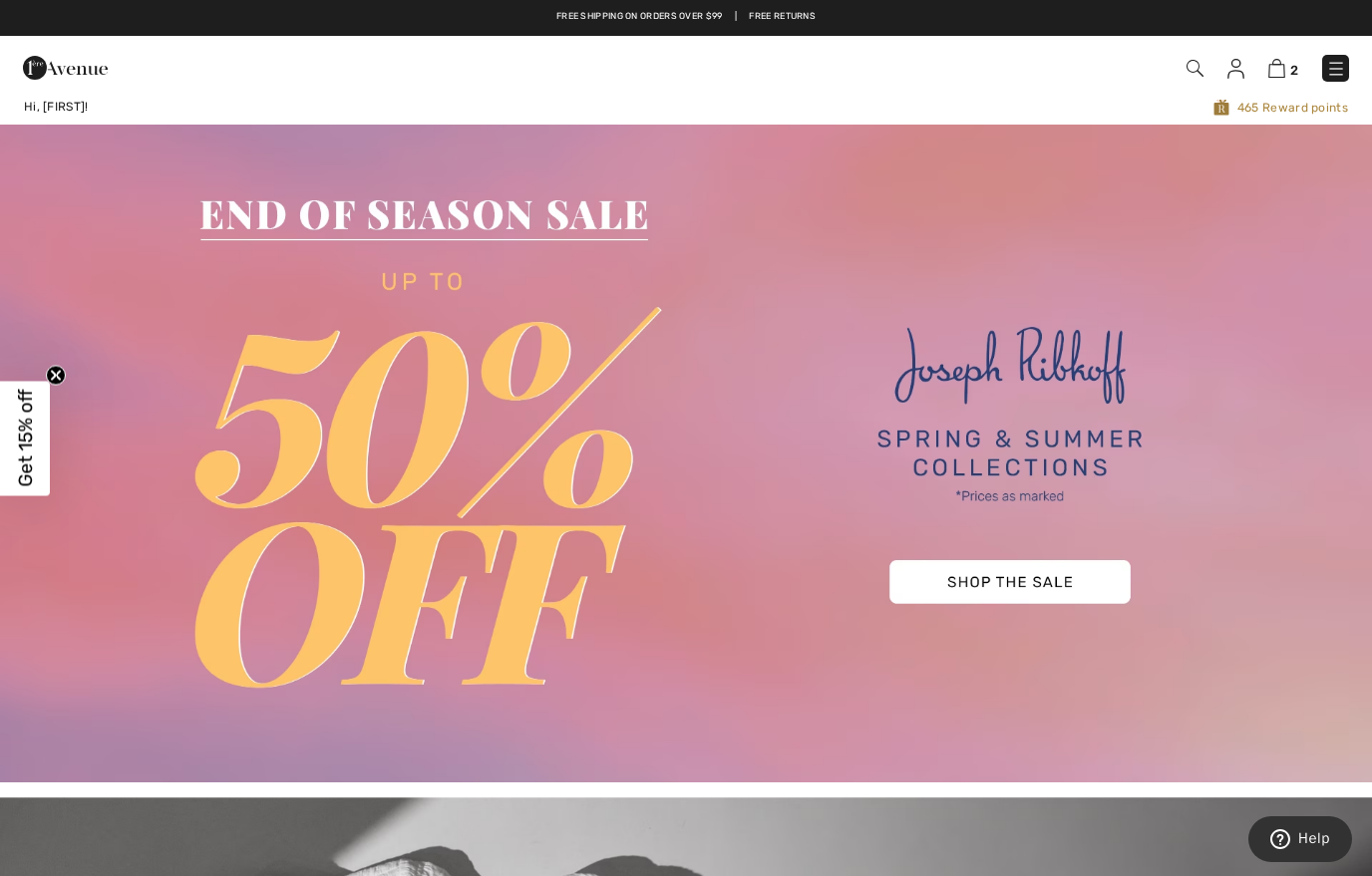 click at bounding box center [1336, 69] 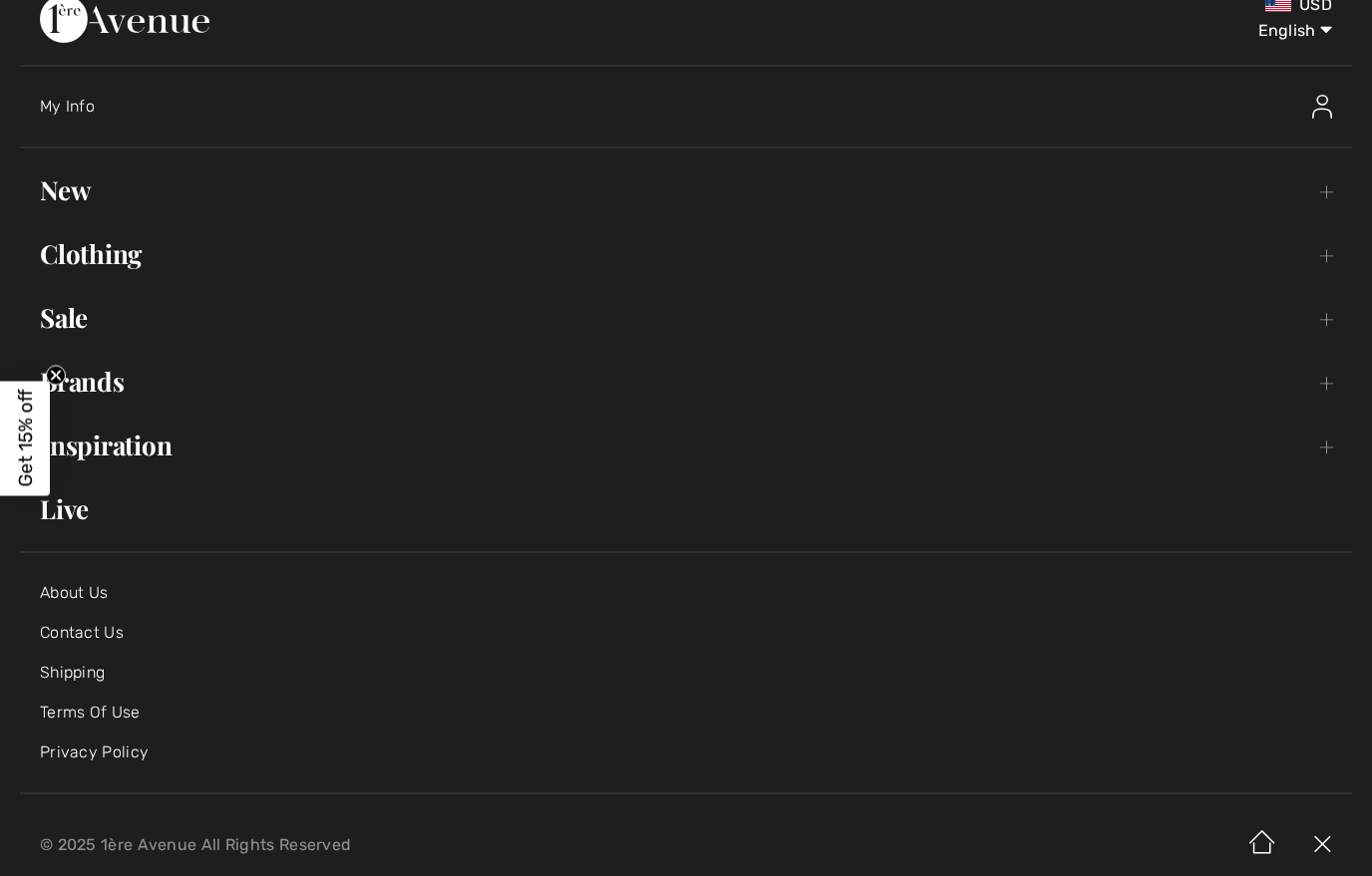 scroll, scrollTop: 28, scrollLeft: 0, axis: vertical 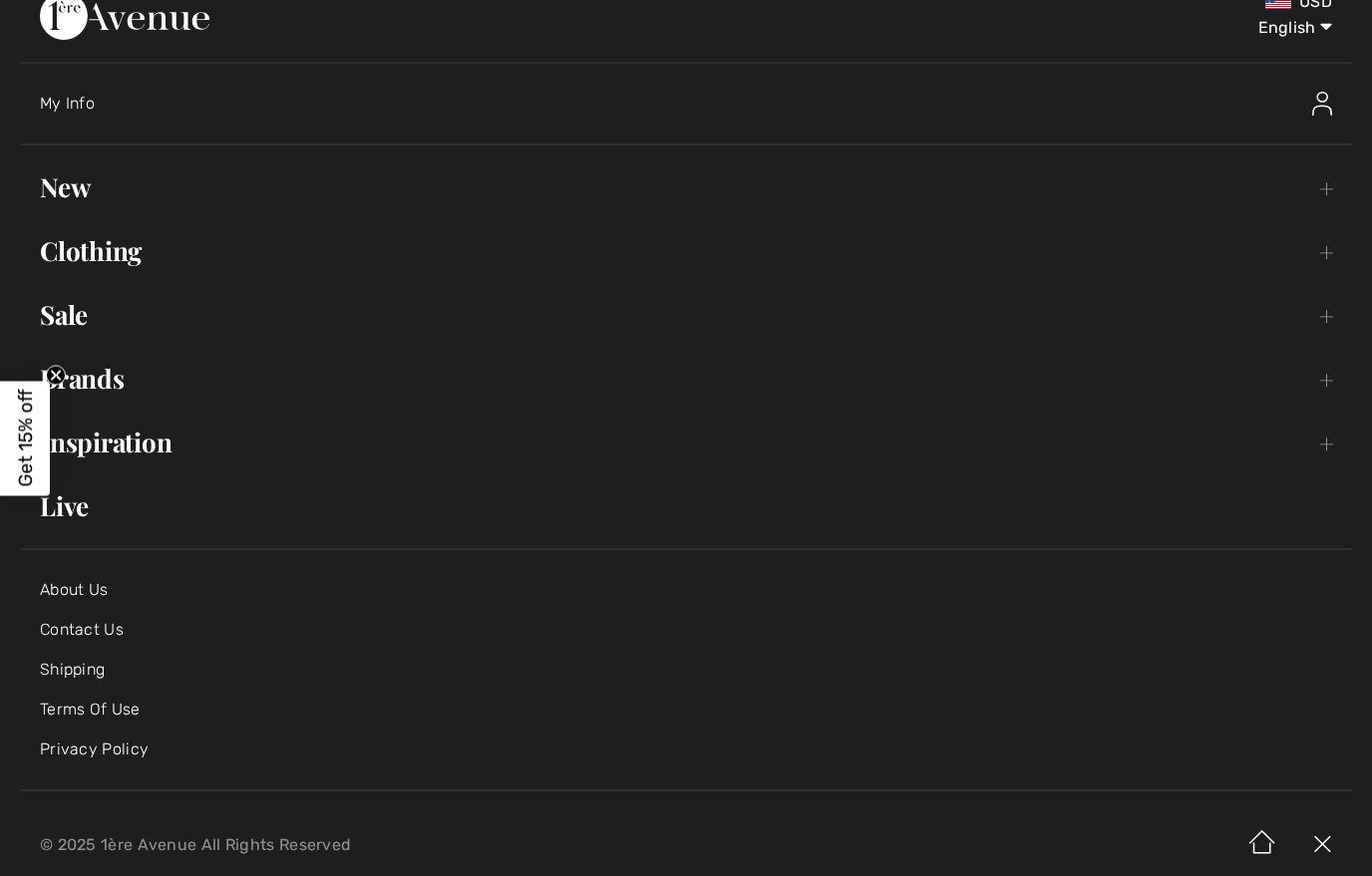 click on "New Toggle submenu" at bounding box center [686, 187] 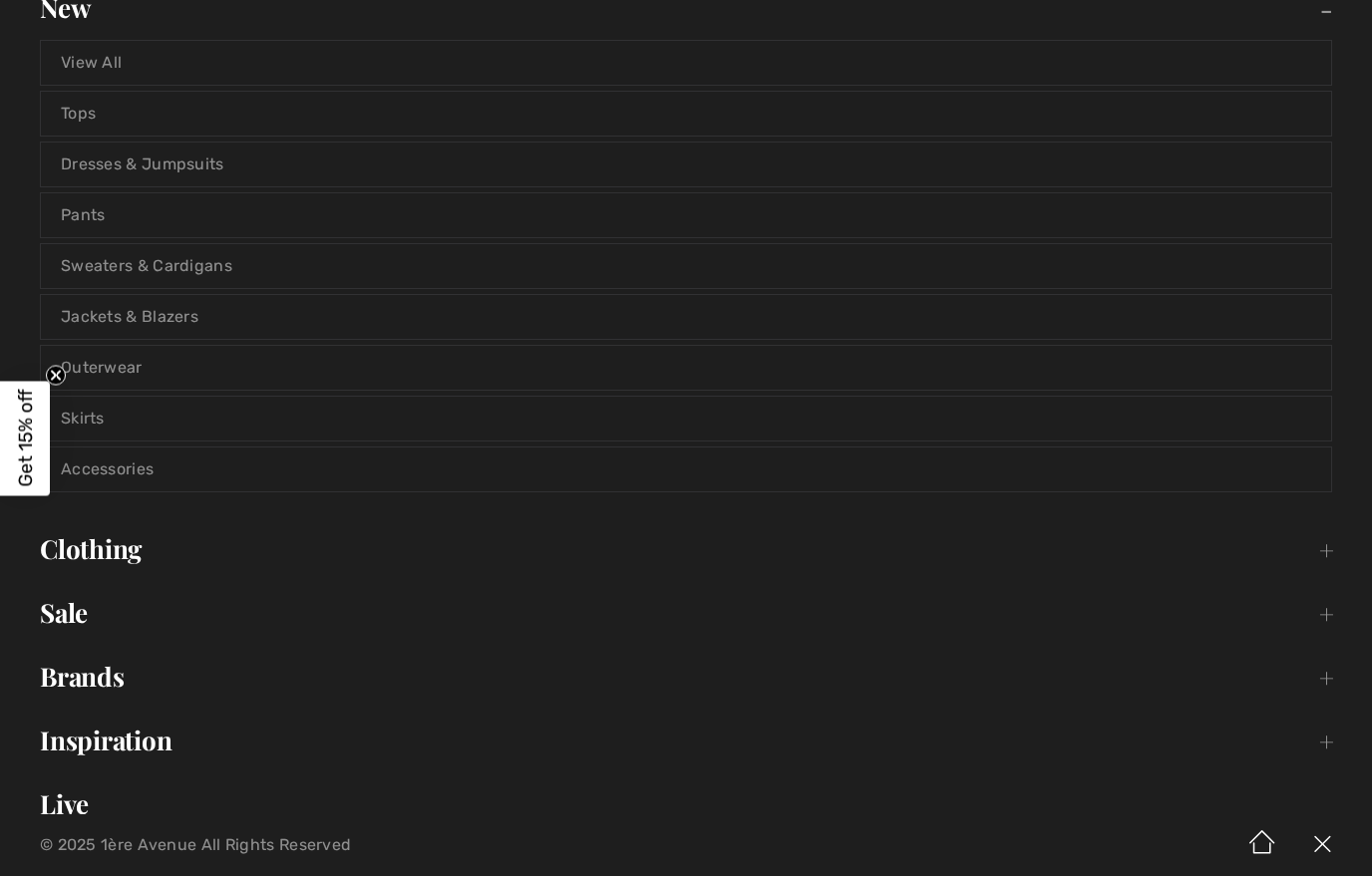 scroll, scrollTop: 217, scrollLeft: 0, axis: vertical 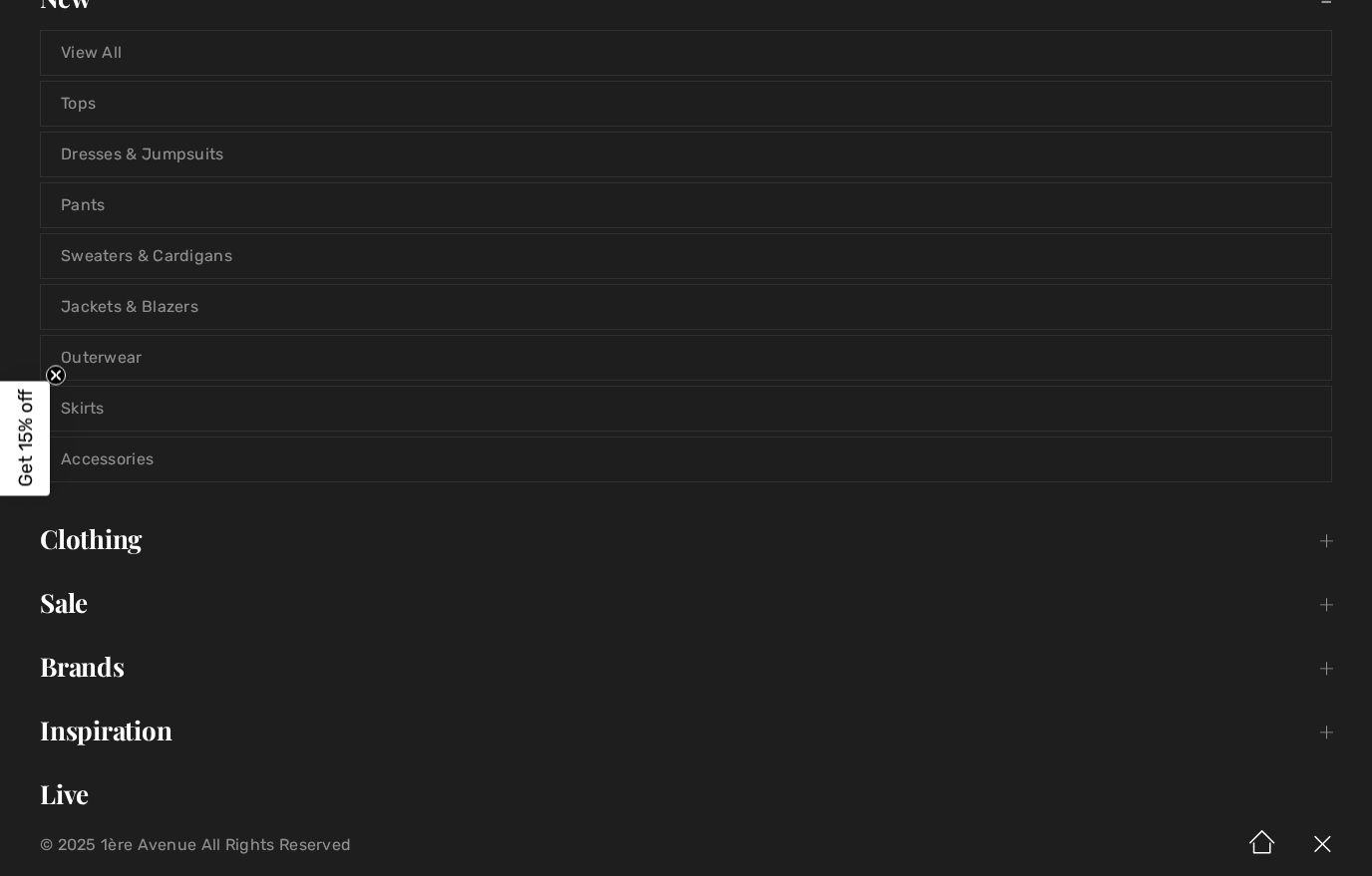 click on "Jackets & Blazers" at bounding box center [686, 307] 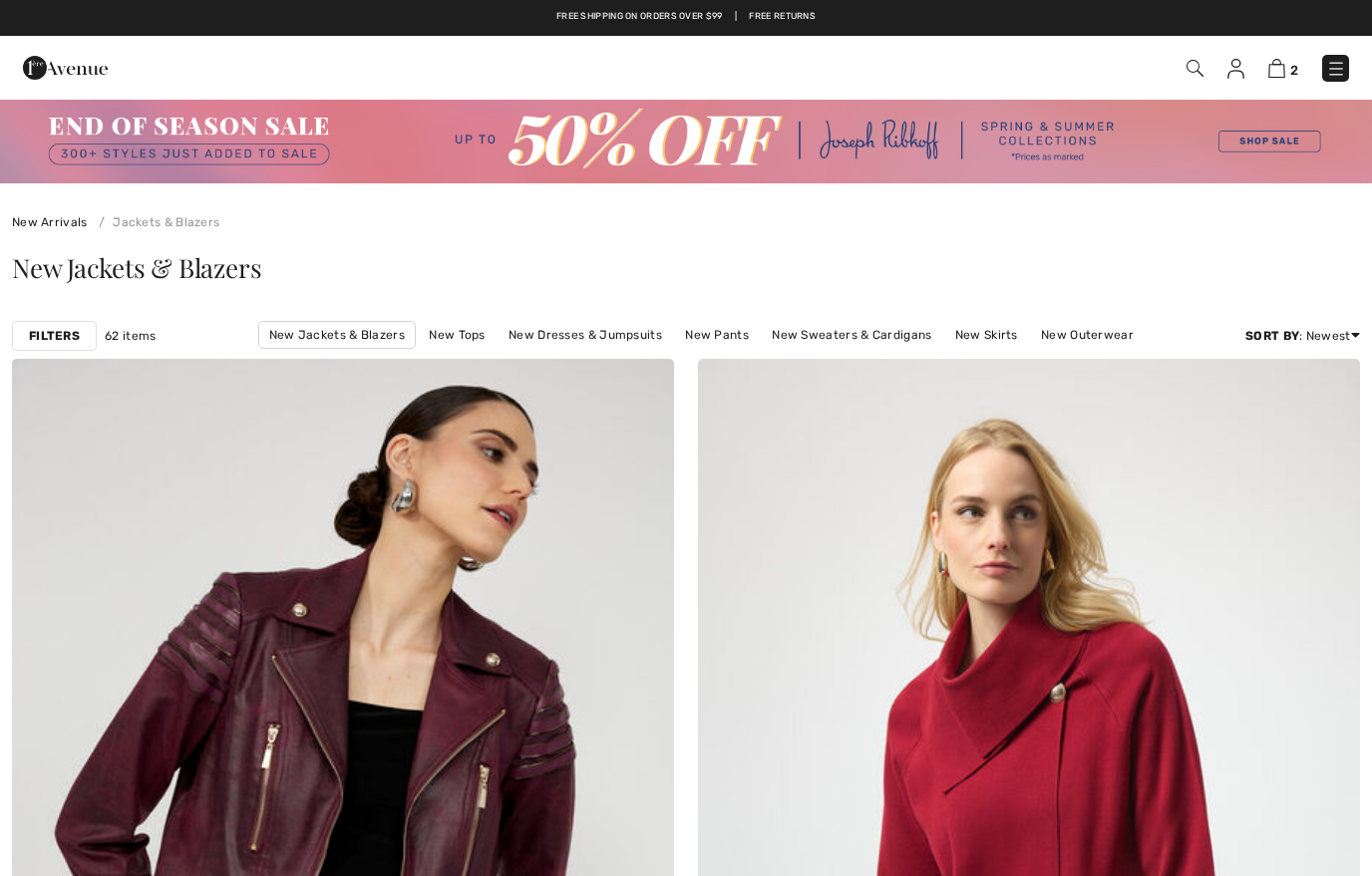 scroll, scrollTop: 0, scrollLeft: 0, axis: both 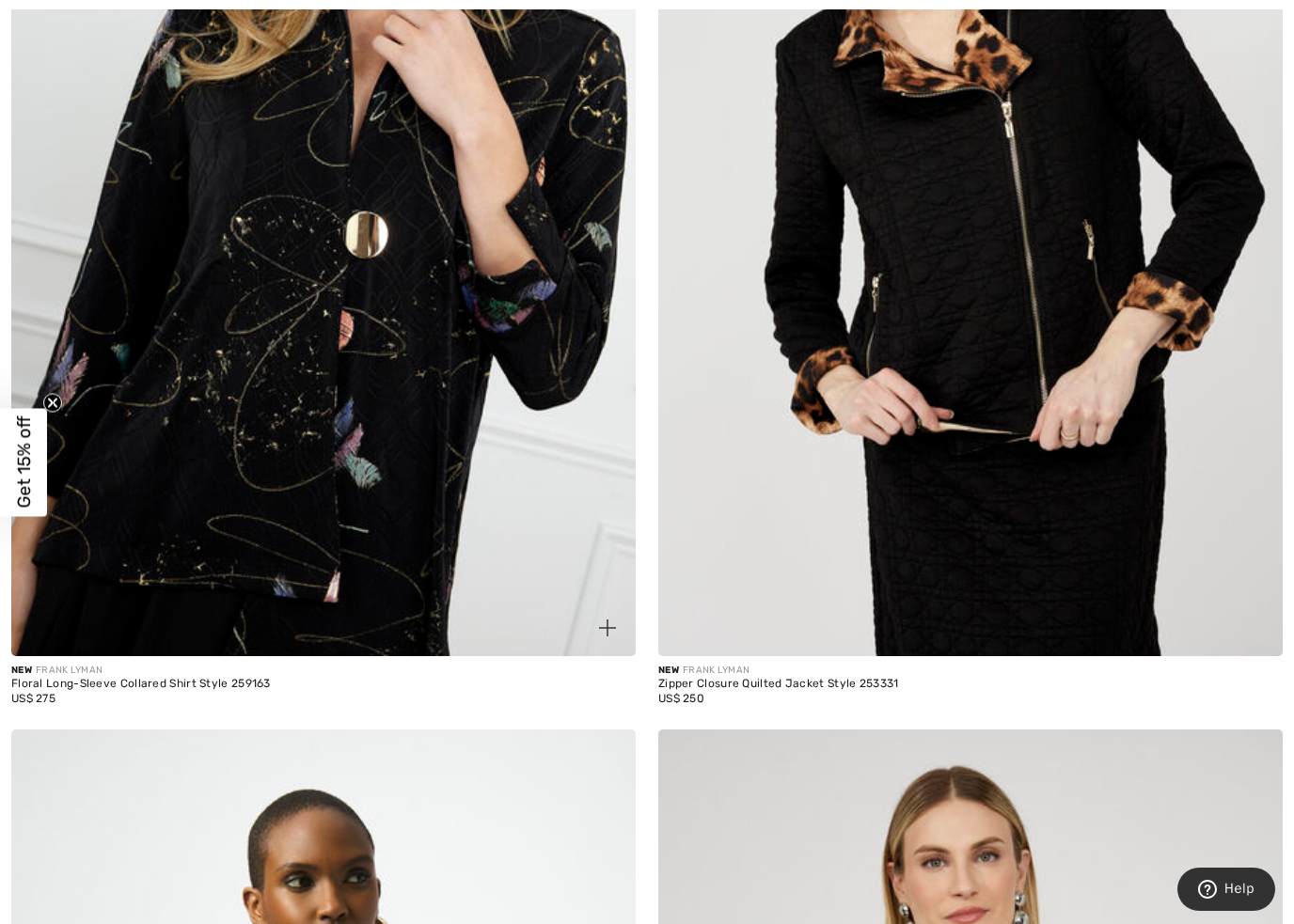 click at bounding box center (324, 188) 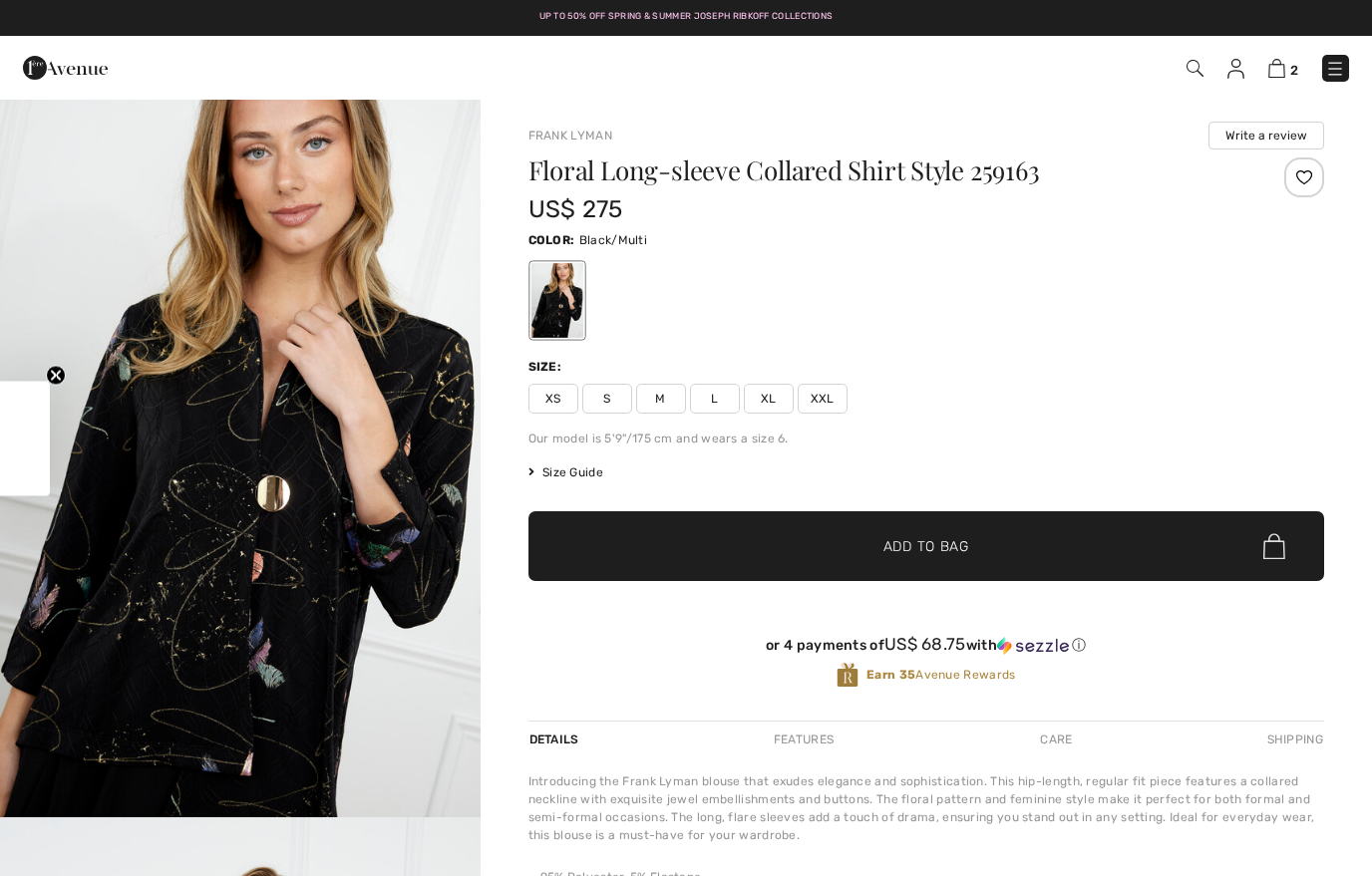 scroll, scrollTop: 0, scrollLeft: 0, axis: both 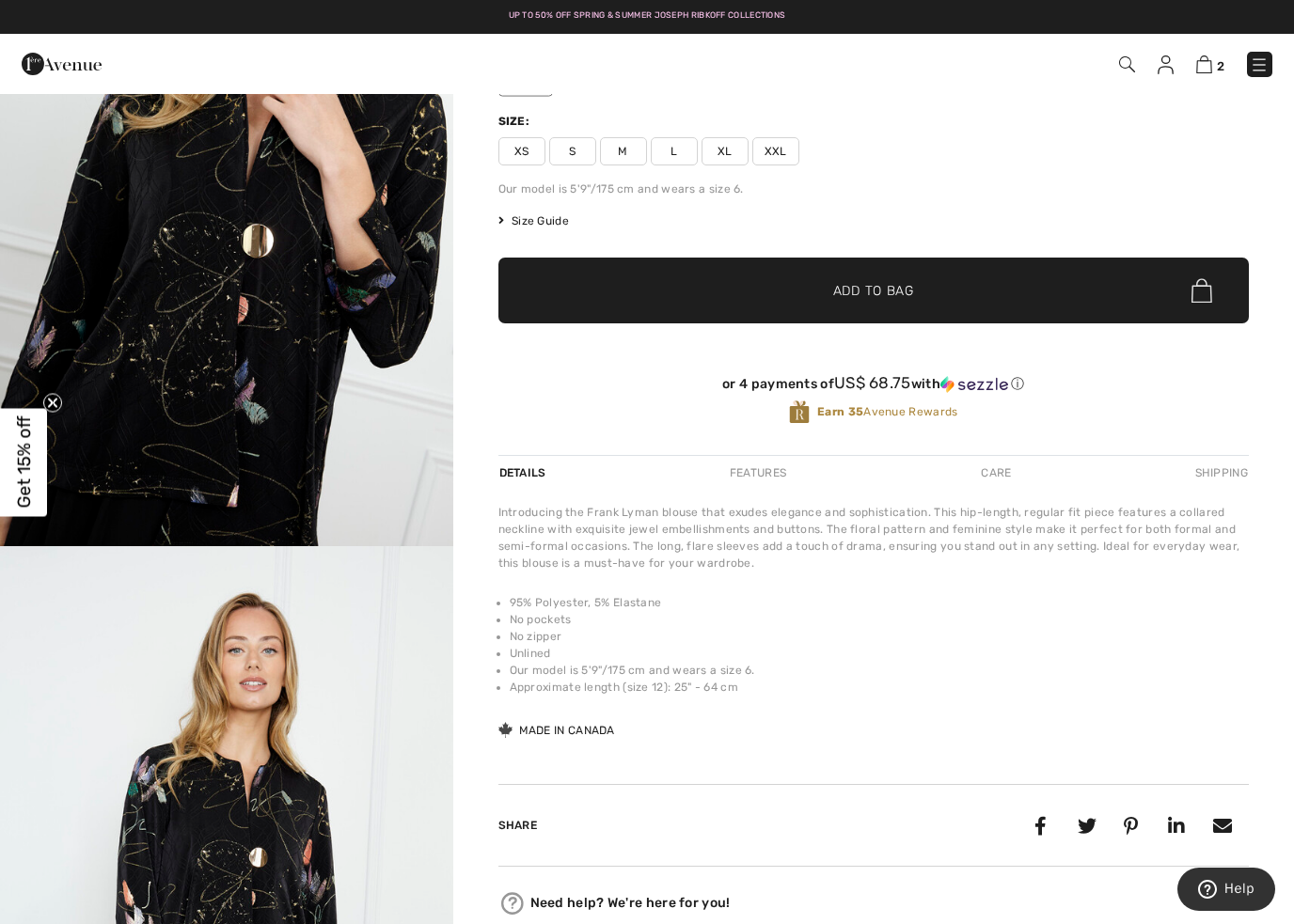 click at bounding box center [227, 207] 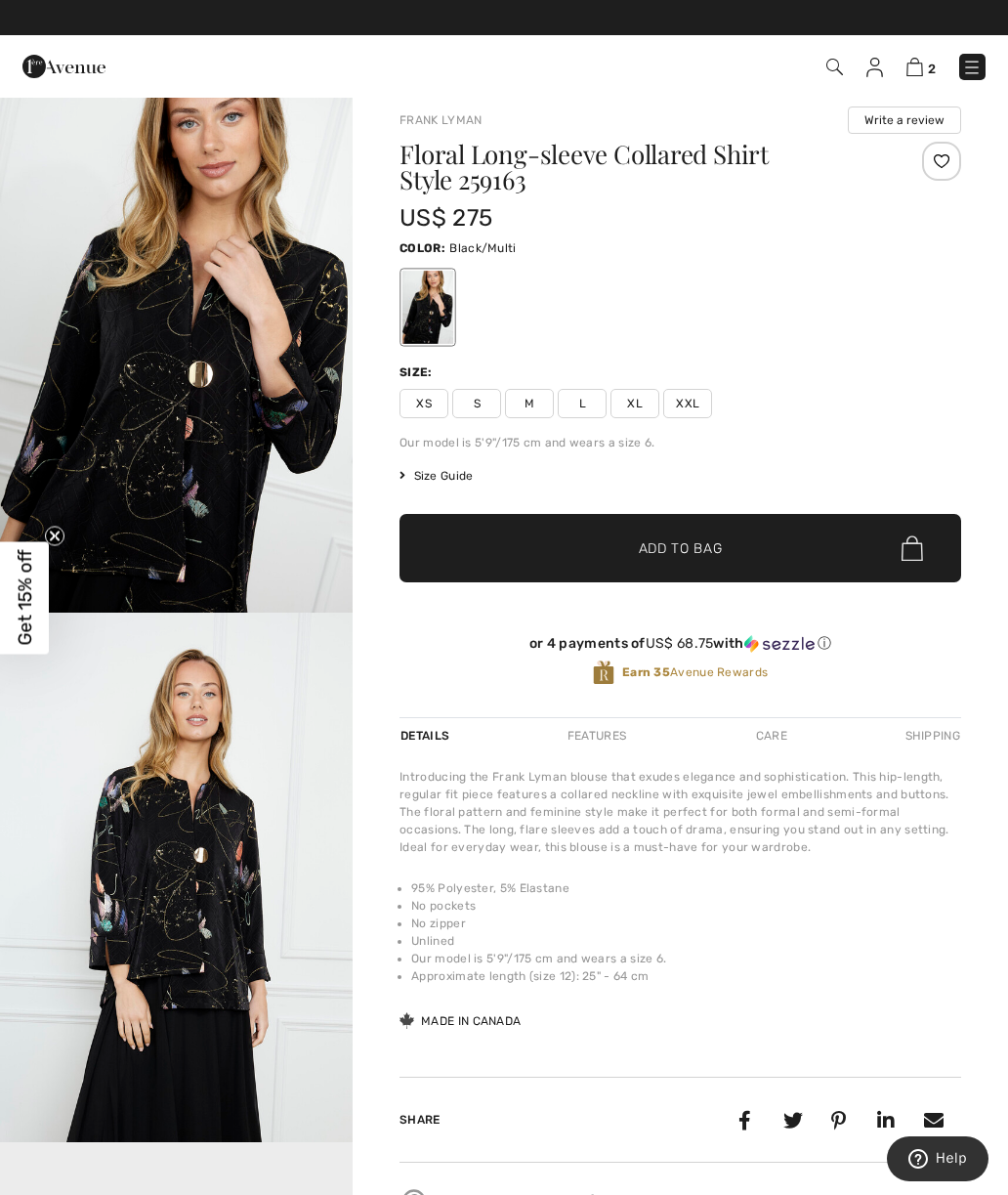 scroll, scrollTop: 0, scrollLeft: 0, axis: both 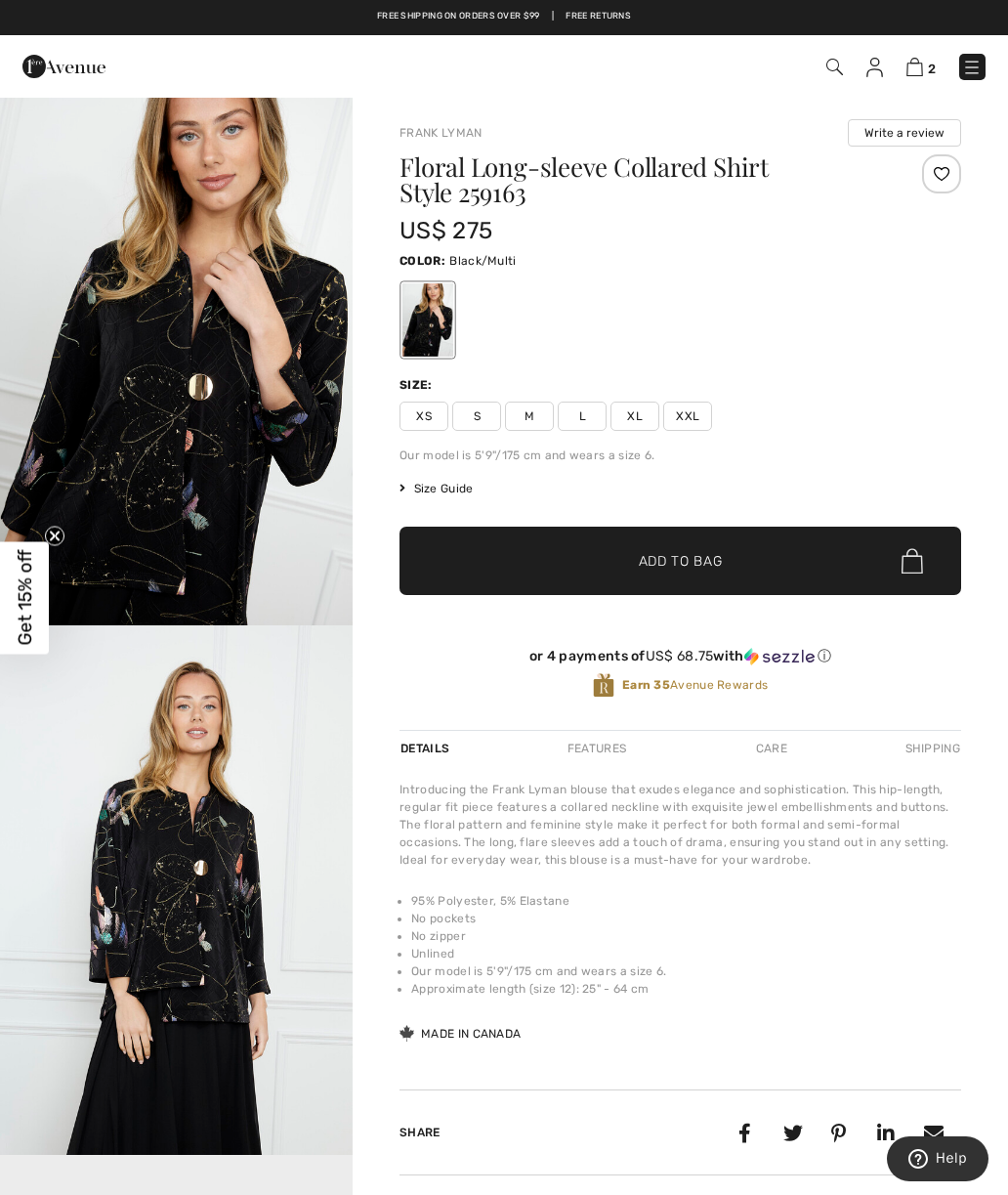click on "Floral Long-sleeve Collared Shirt  Style 259163
US$ 275
Color:
Black/Multi
Size:
XS S M L XL XXL
Our model is 5'9"/175 cm and wears a size 6.
Size Guide
I can't find my size
Select Size
XS
S
M
L
XL
XXL
✔ Added to Bag
Add to Bag
or 4 payments of  US$ 68.75  with    ⓘ Earn 35  Avenue Rewards" at bounding box center (680, 442) 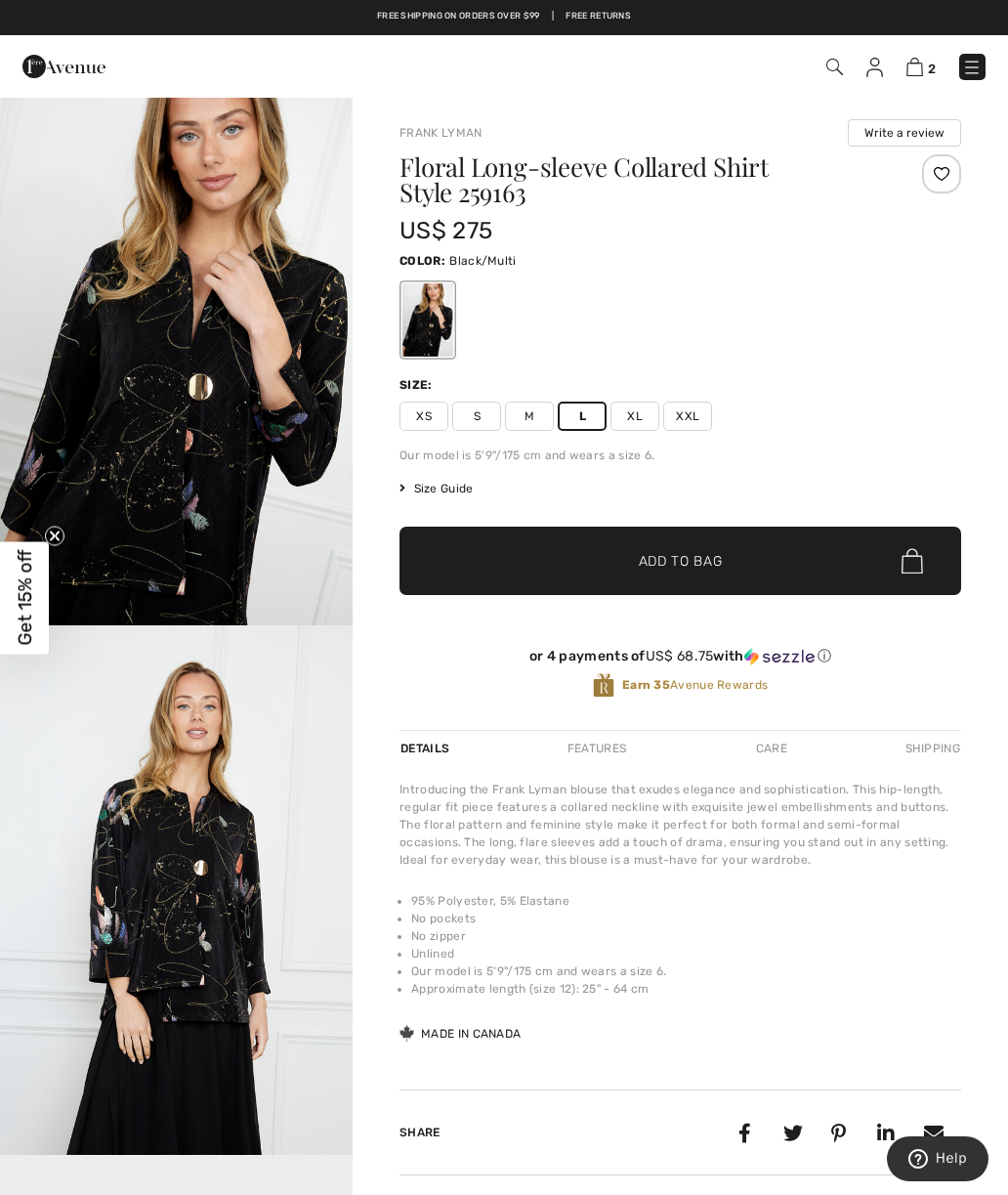 click on "✔ Added to Bag
Add to Bag" at bounding box center (680, 561) 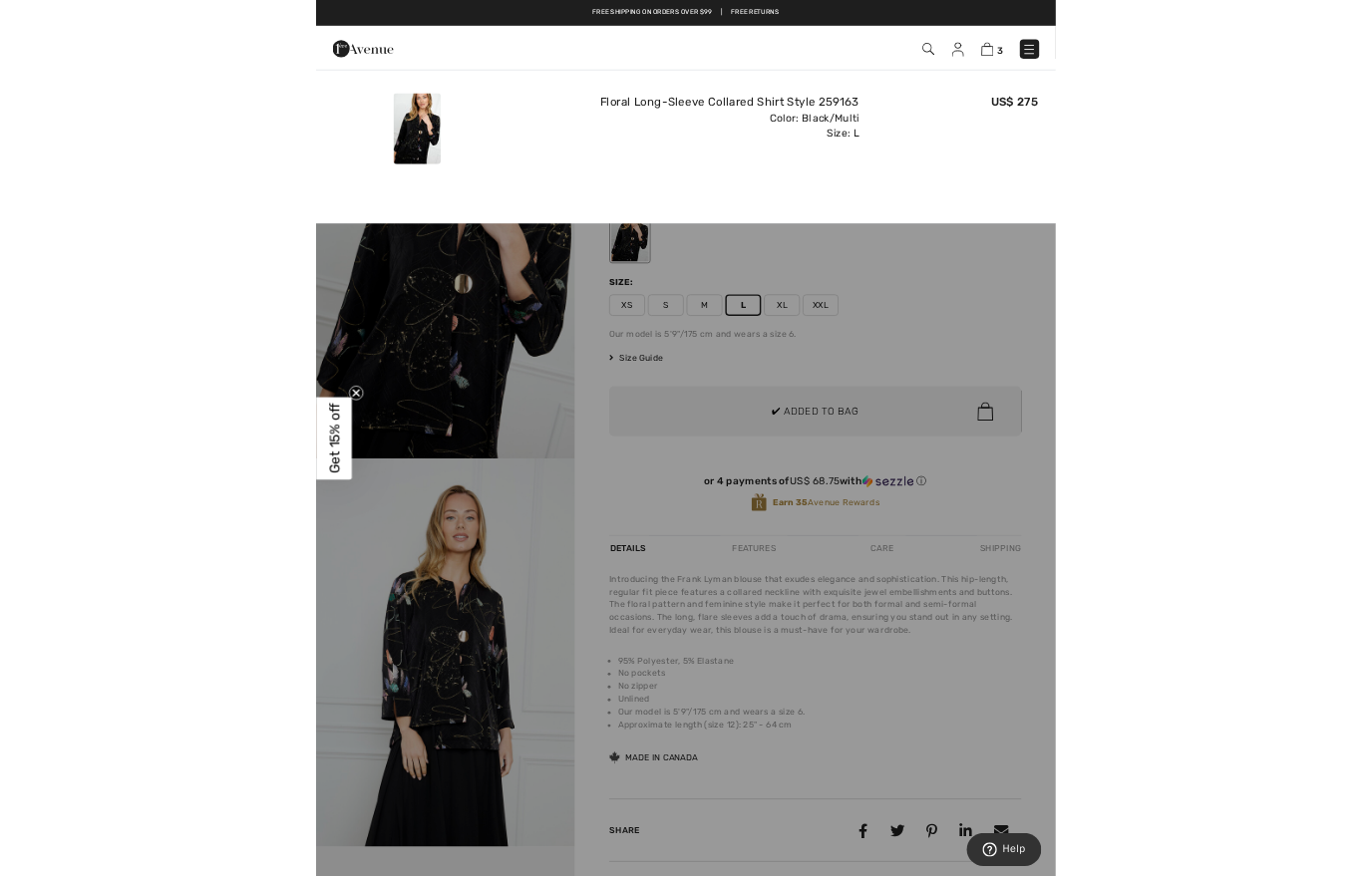 scroll, scrollTop: 0, scrollLeft: 0, axis: both 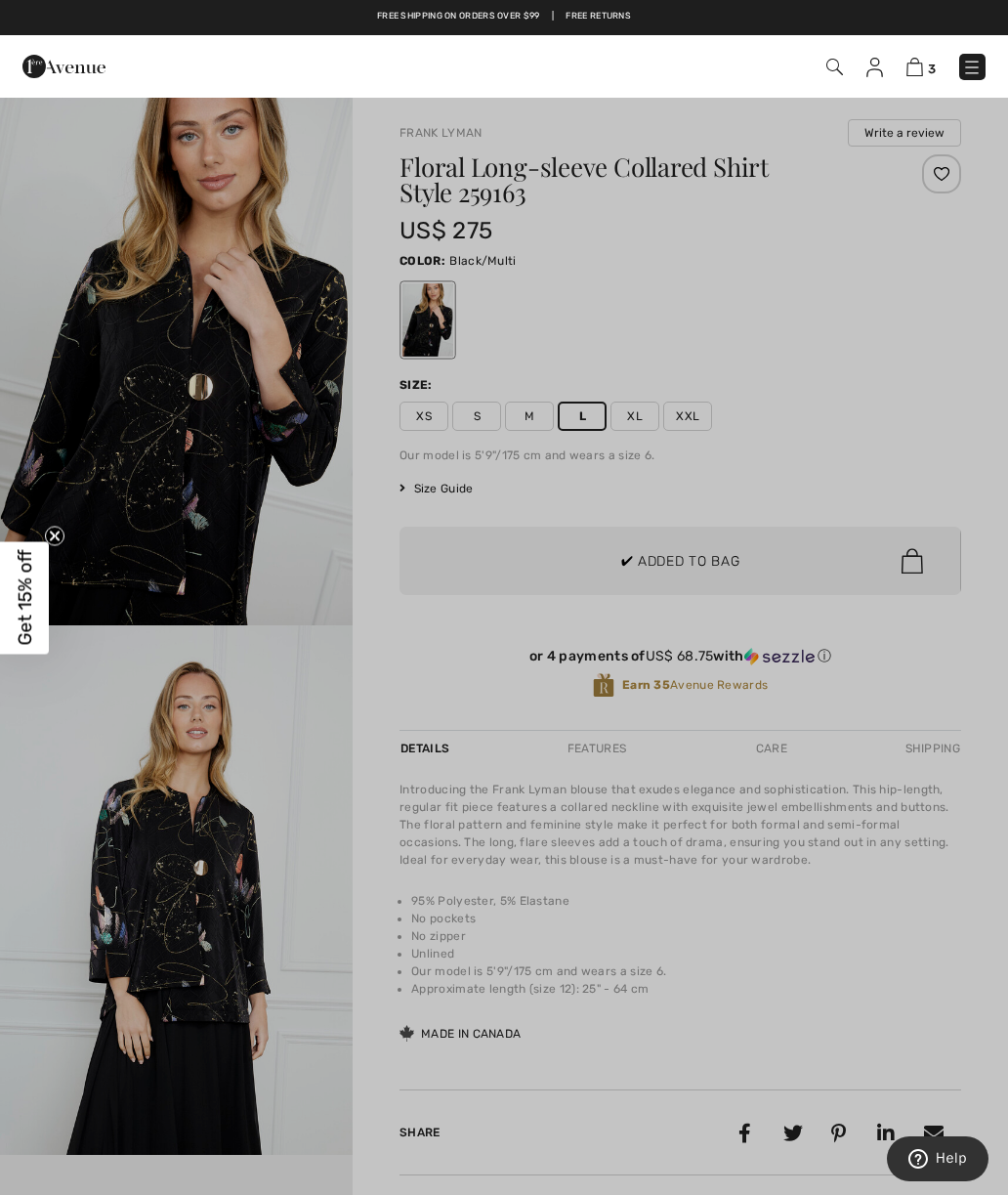click at bounding box center [504, 597] 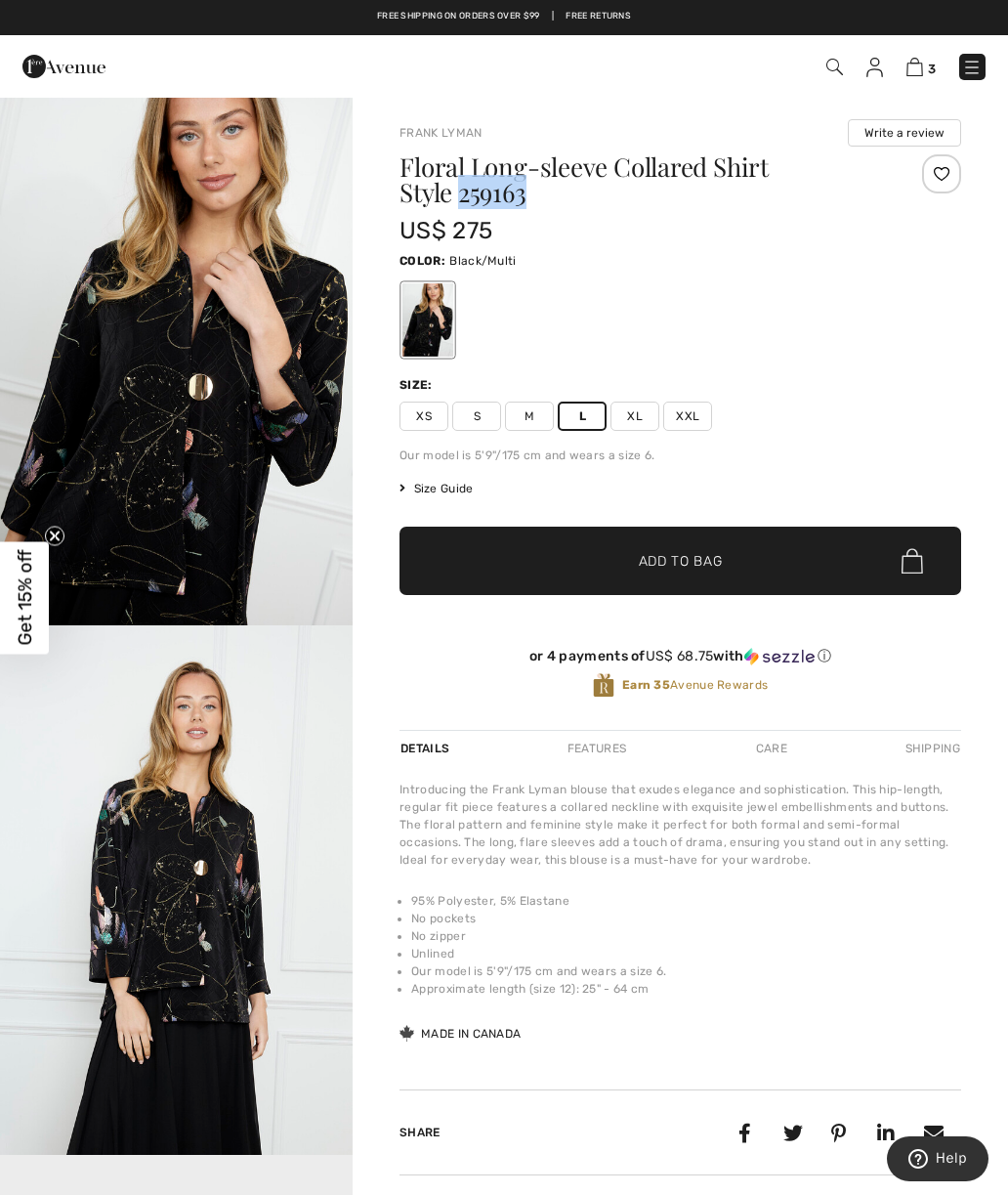 copy on "259163" 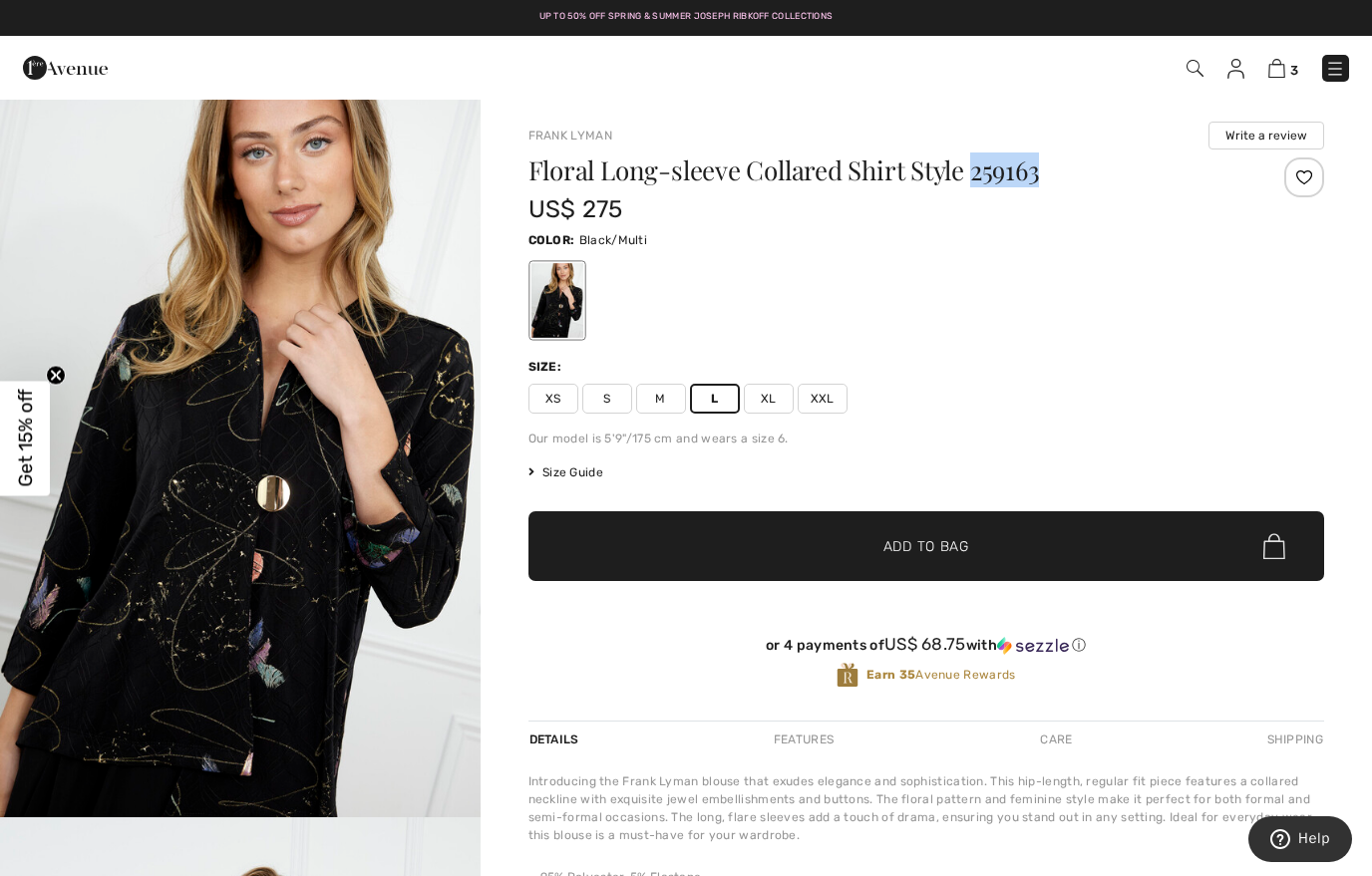 copy on "259163" 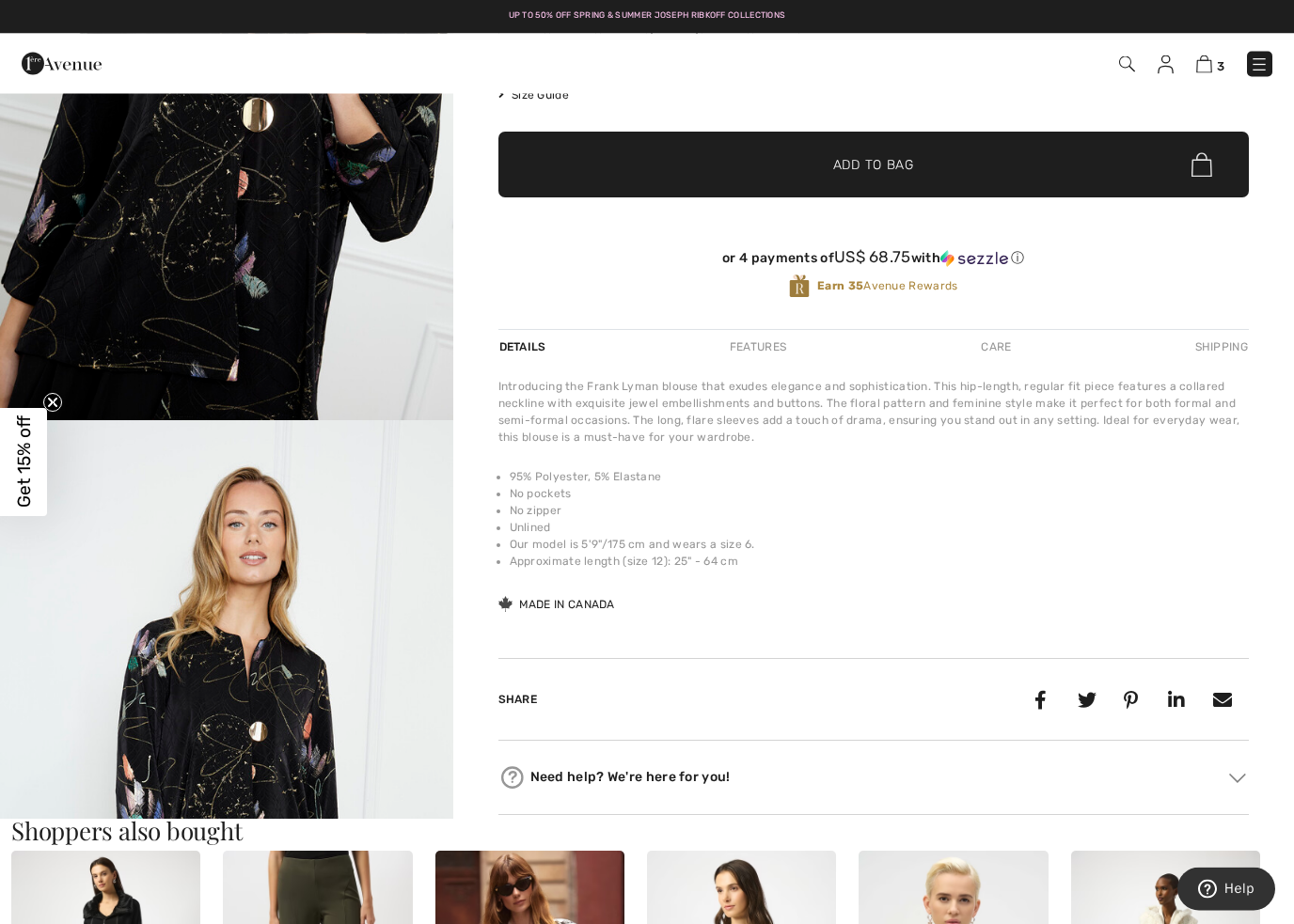 scroll, scrollTop: 351, scrollLeft: 0, axis: vertical 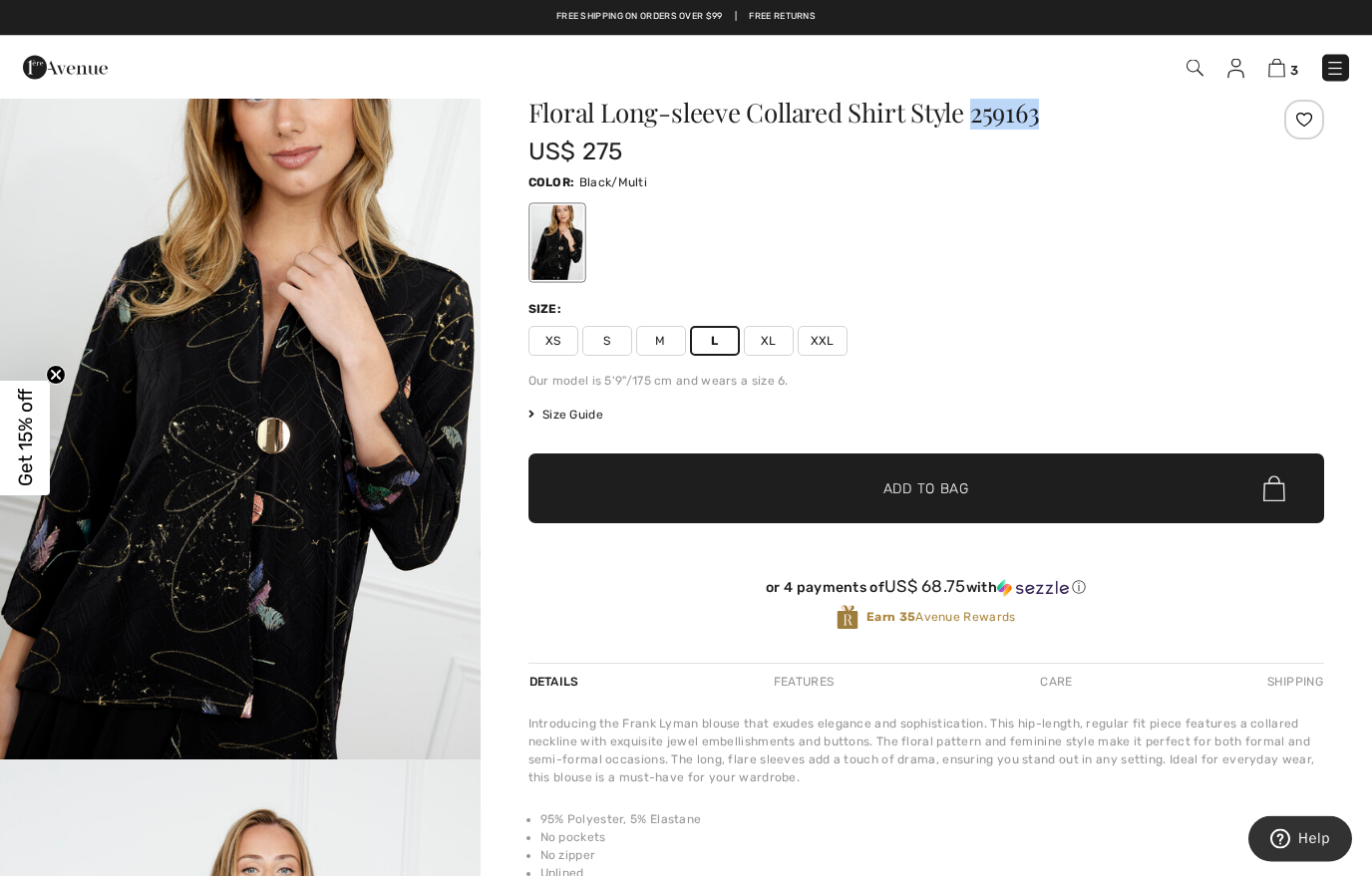 click at bounding box center (240, 401) 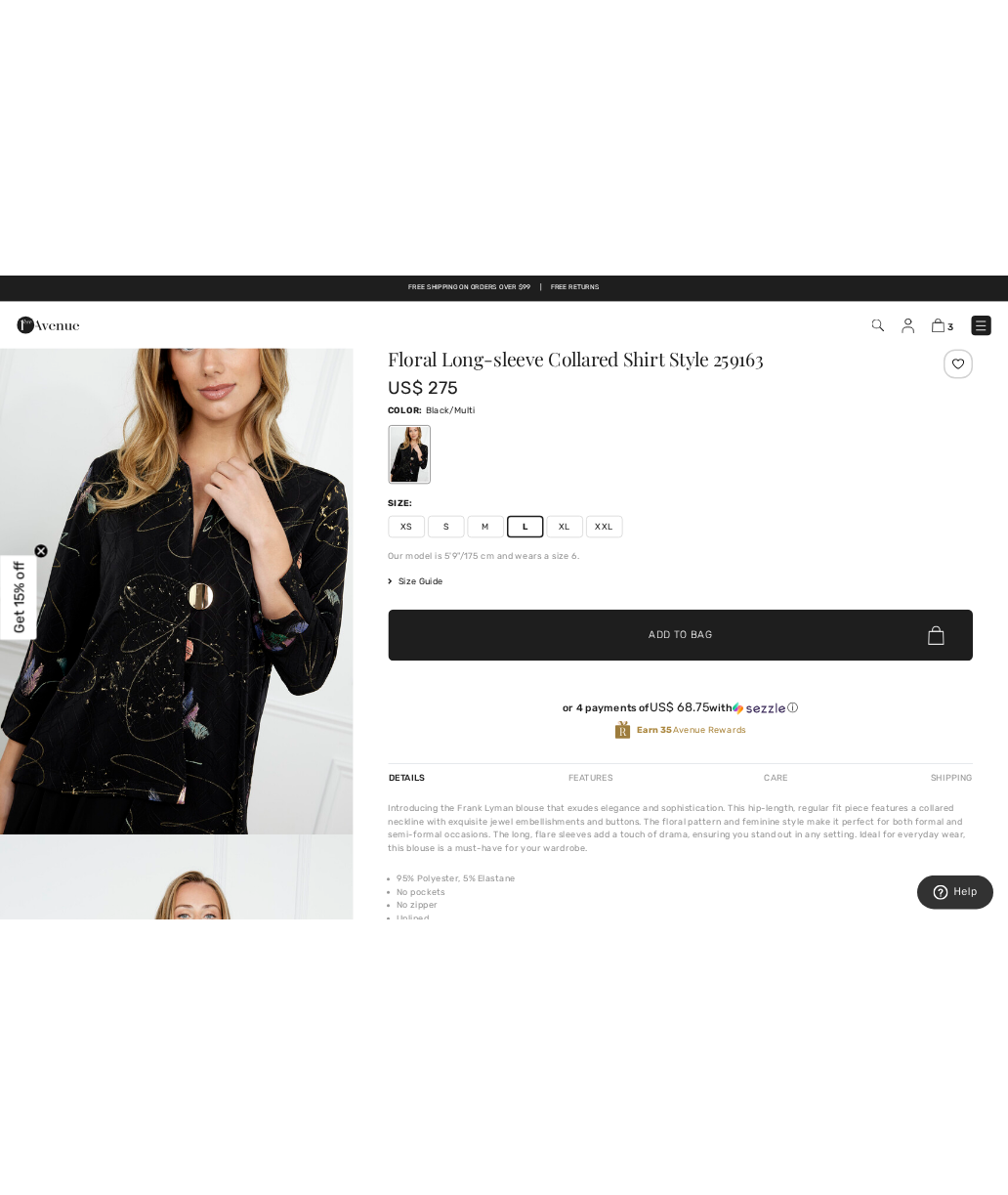 scroll, scrollTop: 57, scrollLeft: 0, axis: vertical 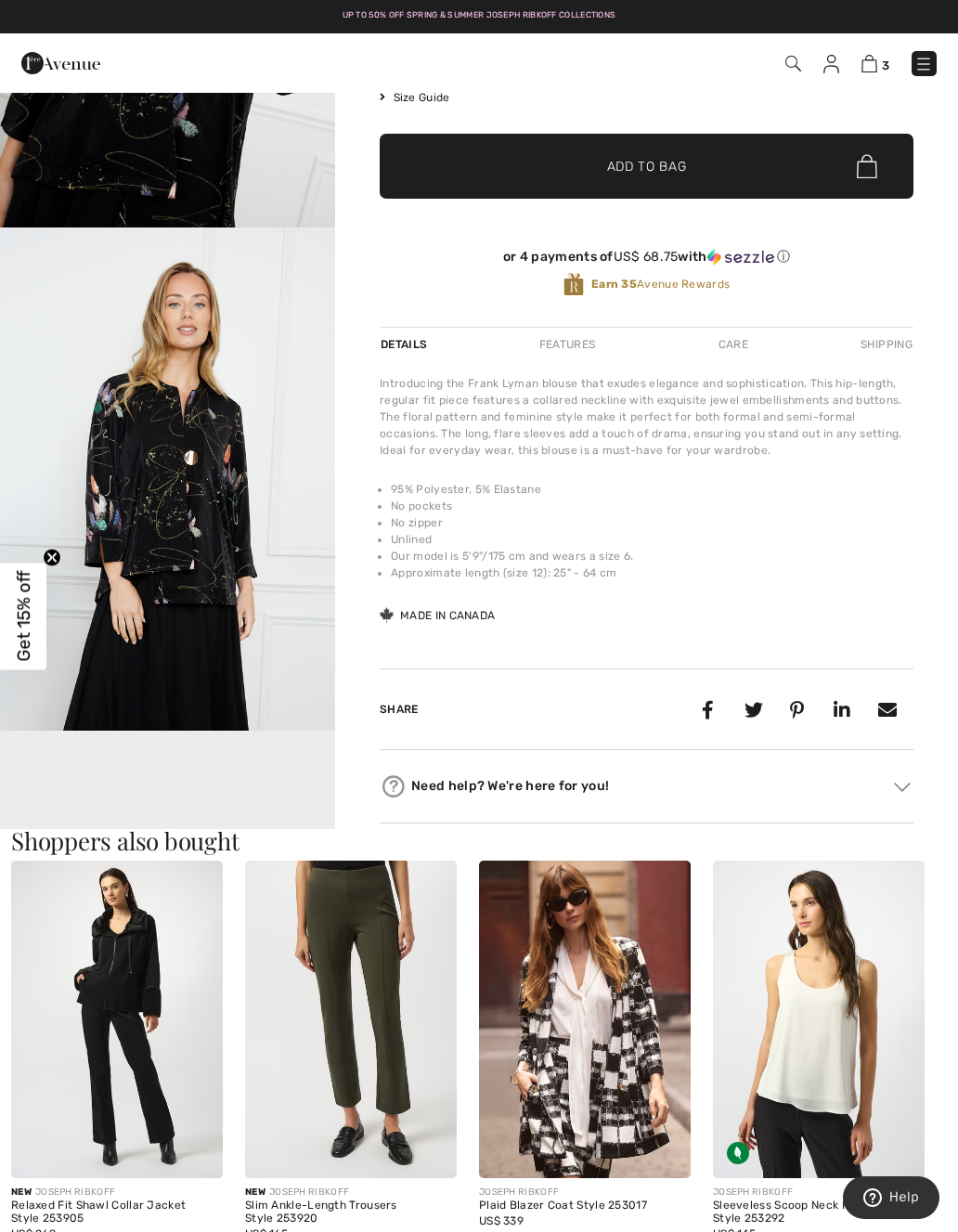 click on "Your browser does not support the video tag." at bounding box center [167, 814] 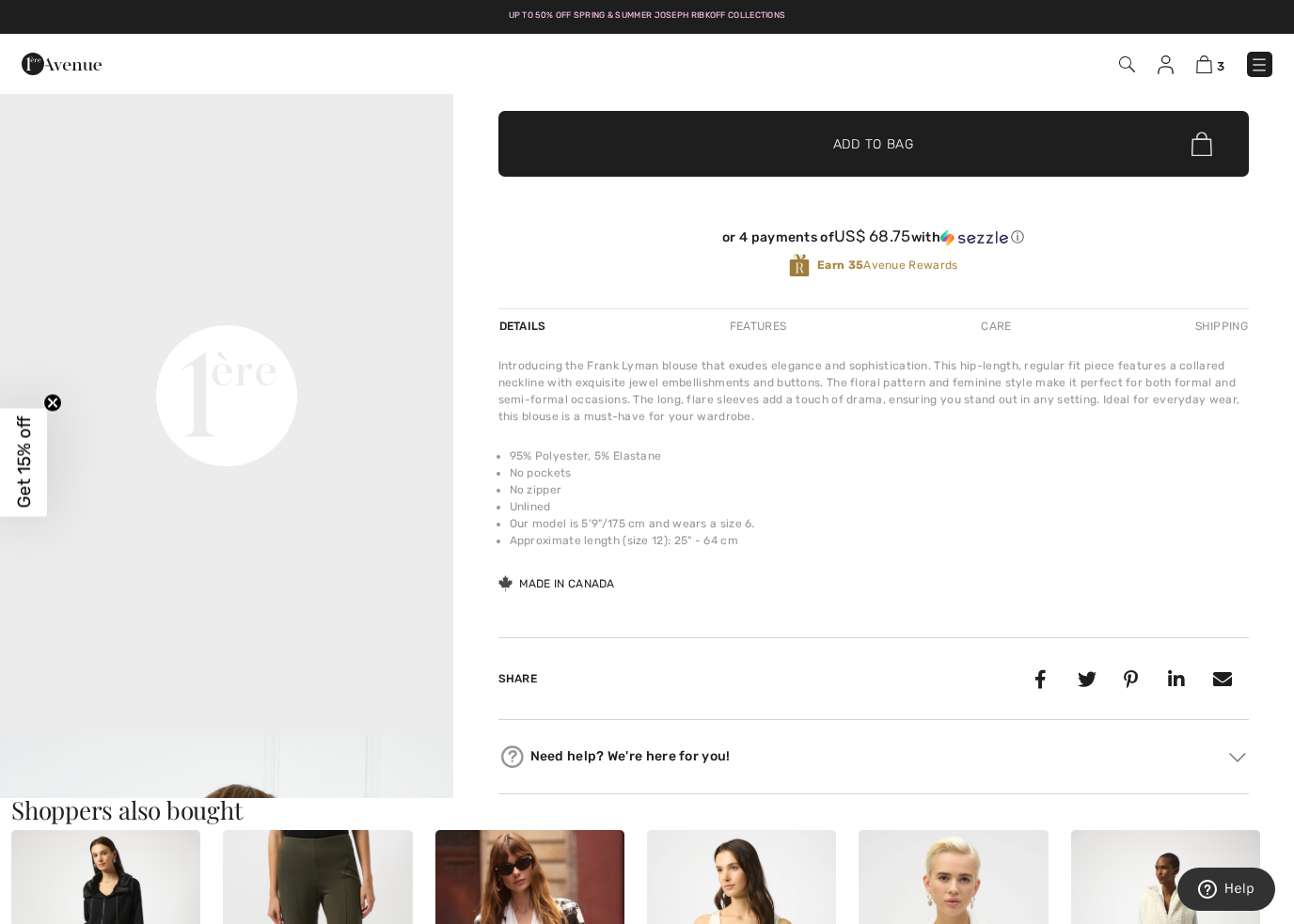 scroll, scrollTop: 1070, scrollLeft: 0, axis: vertical 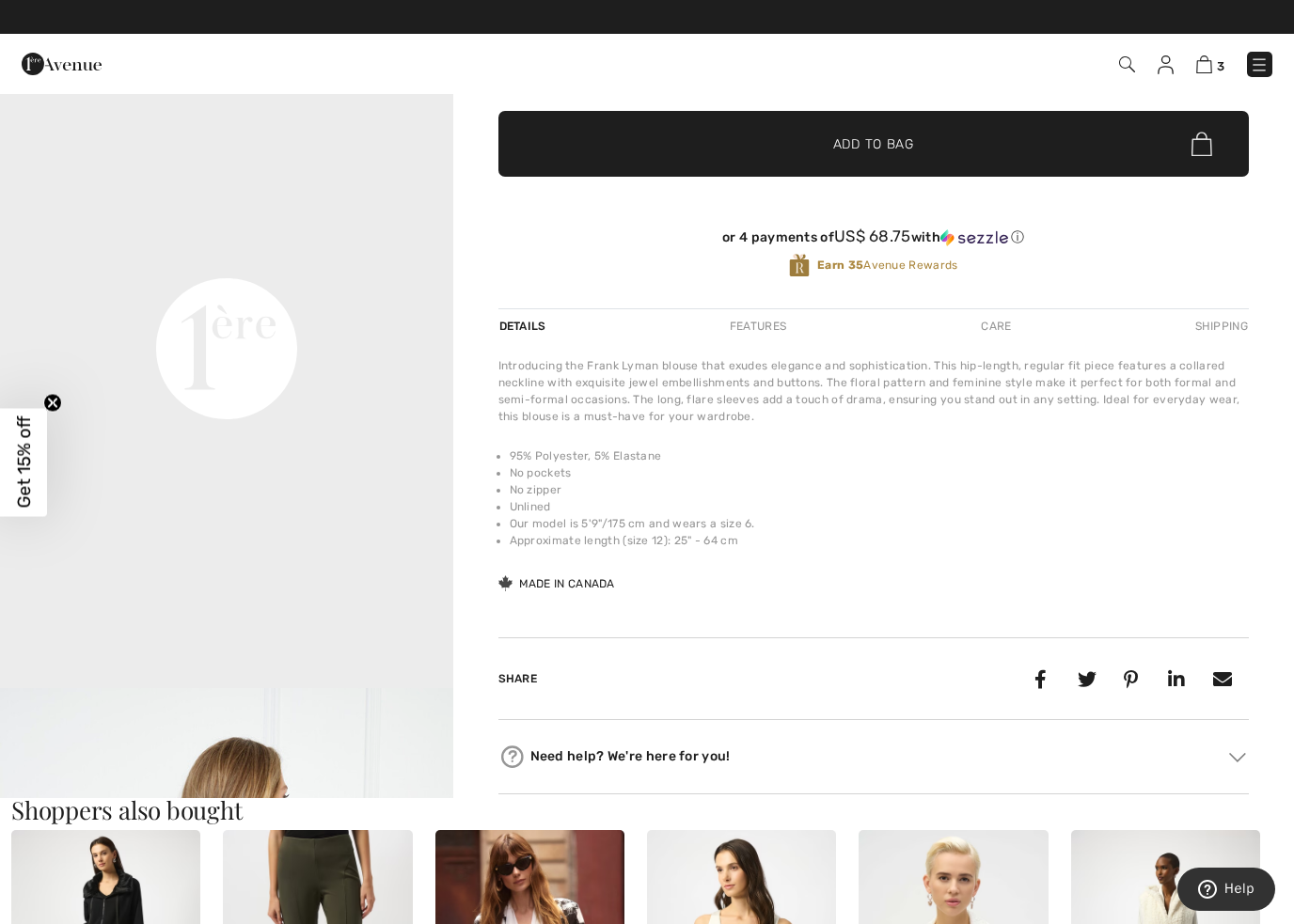 click on "Your browser does not support the video tag." at bounding box center [227, 122] 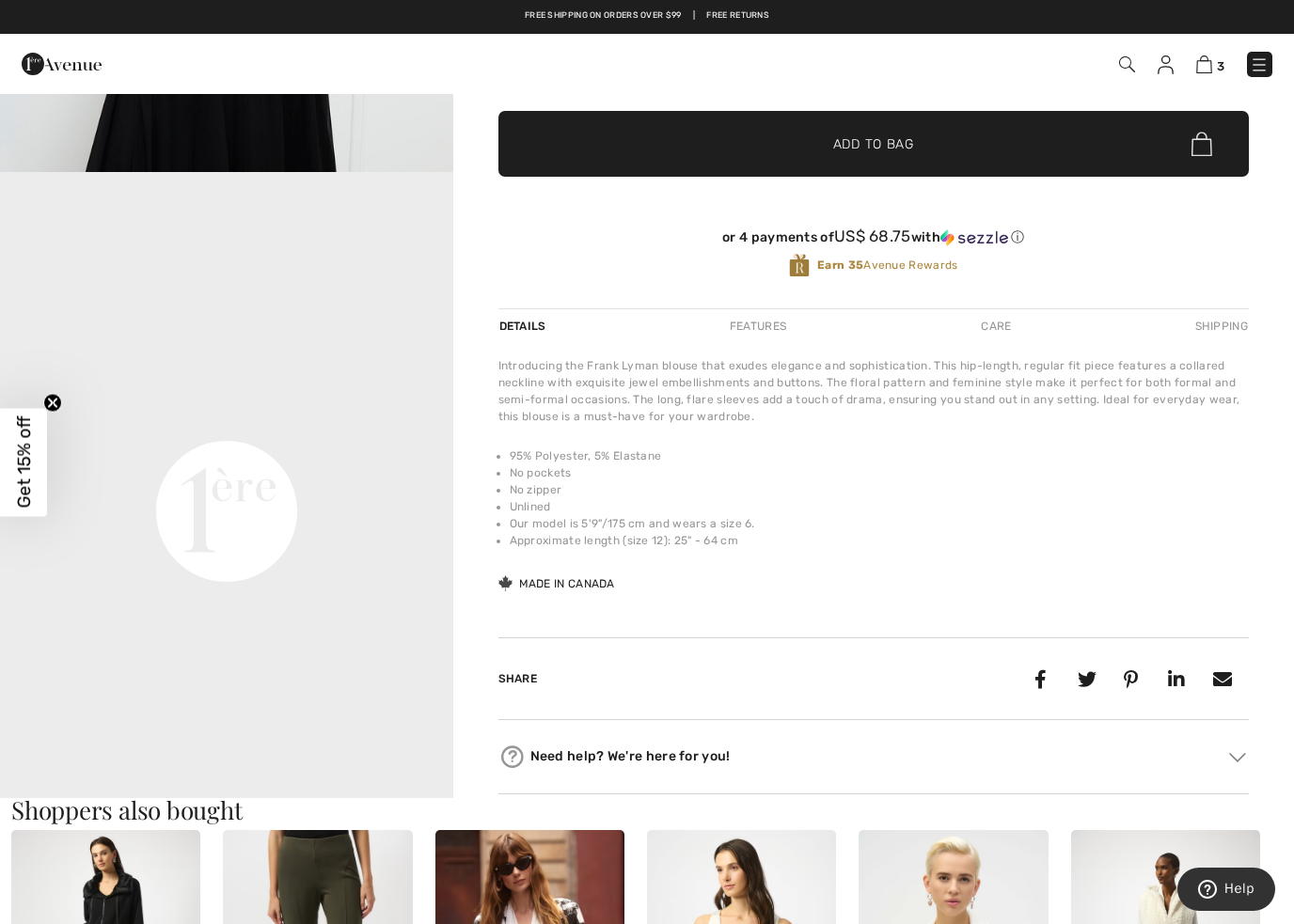 scroll, scrollTop: 898, scrollLeft: 0, axis: vertical 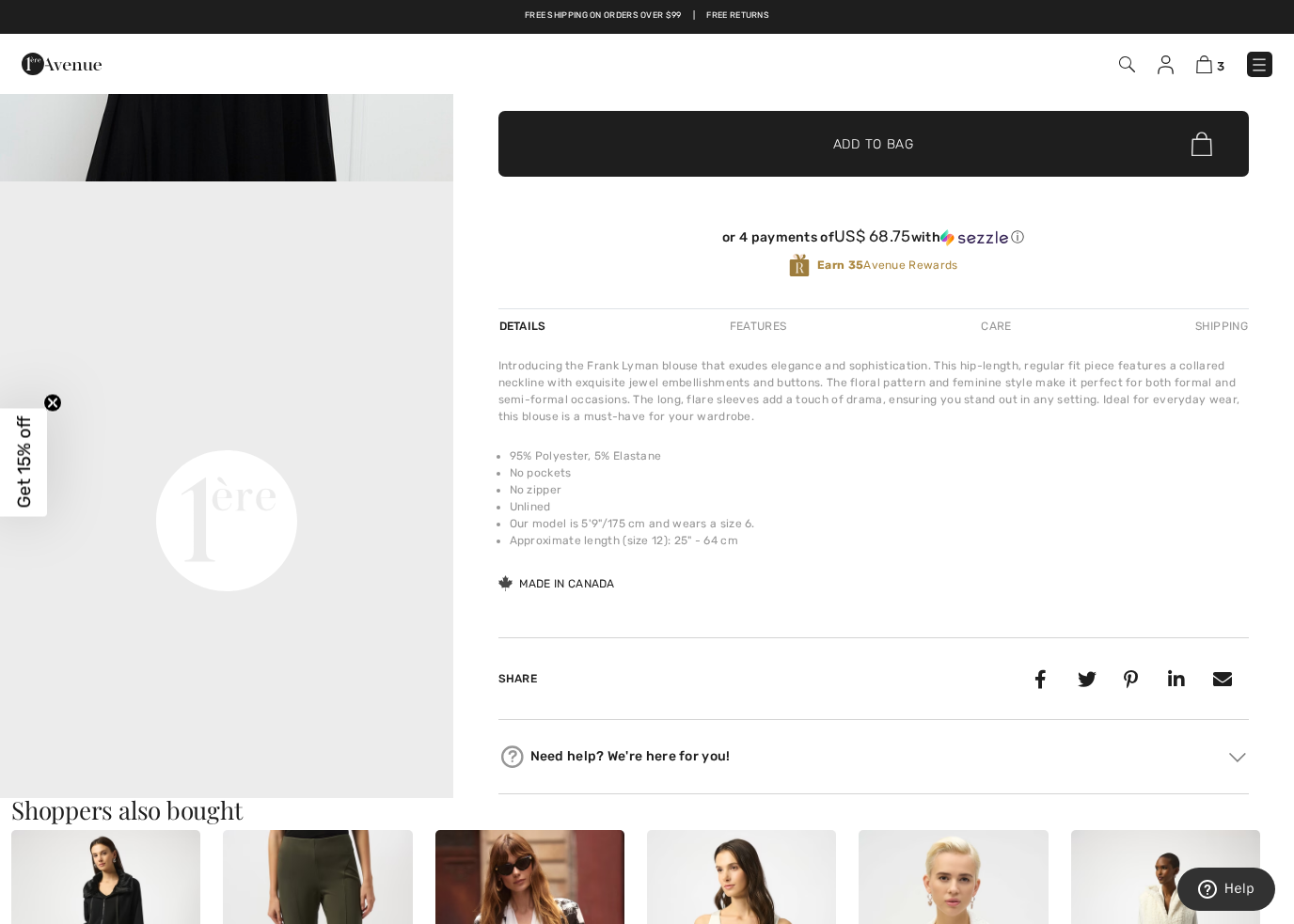 click on "Your browser does not support the video tag." at bounding box center (227, 294) 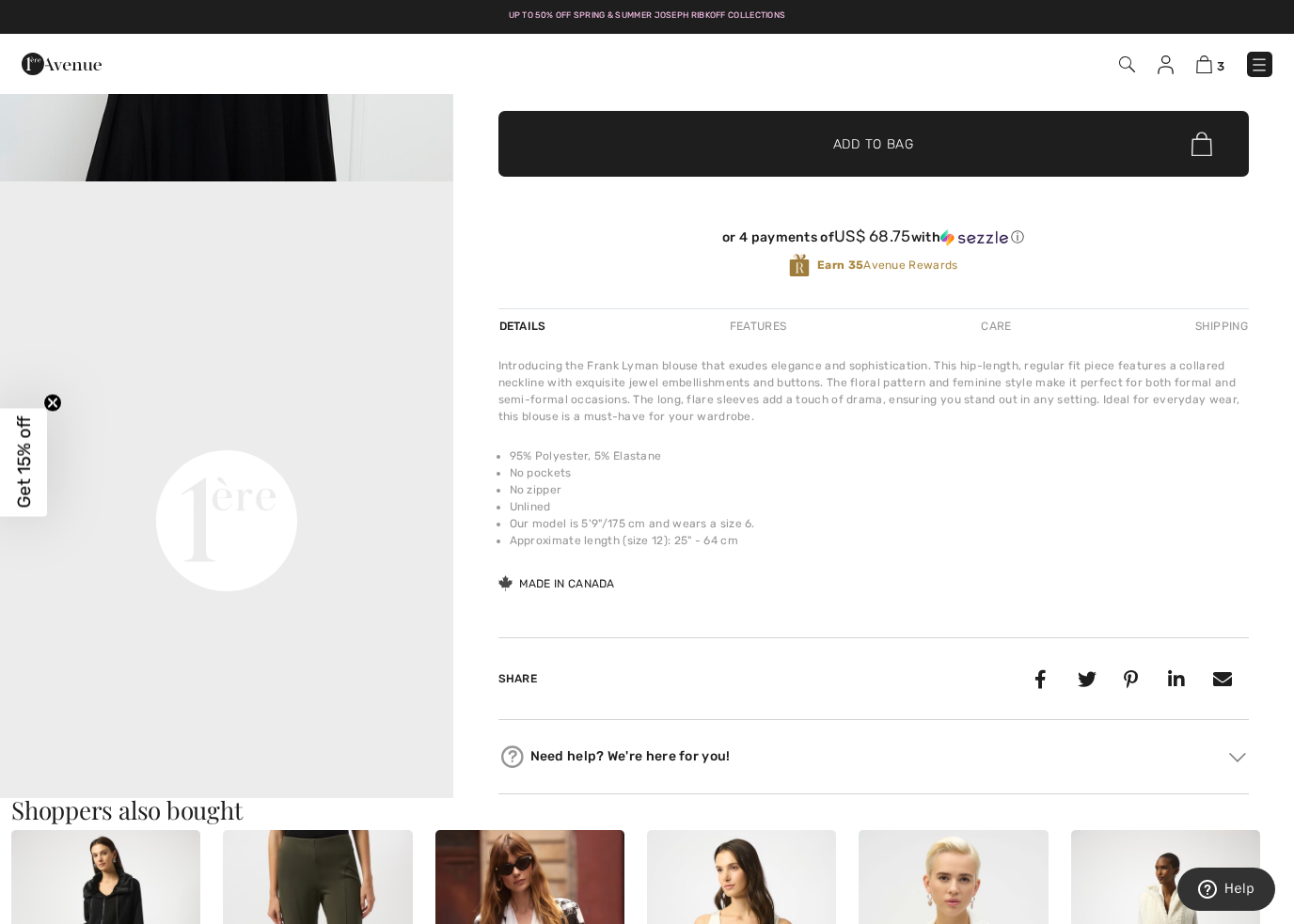 click on "Your browser does not support the video tag." at bounding box center [227, 294] 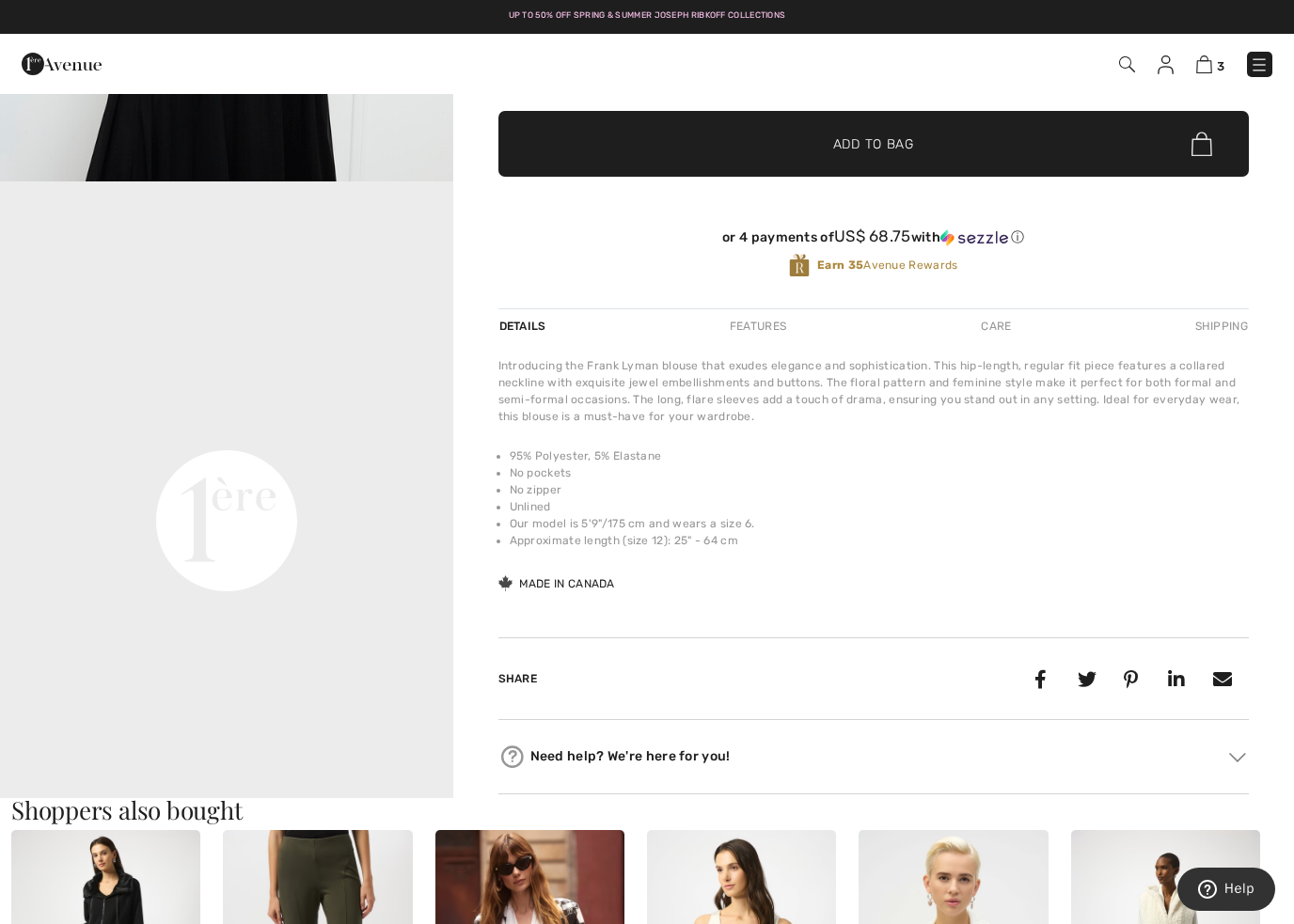 click on "Your browser does not support the video tag." at bounding box center (227, 294) 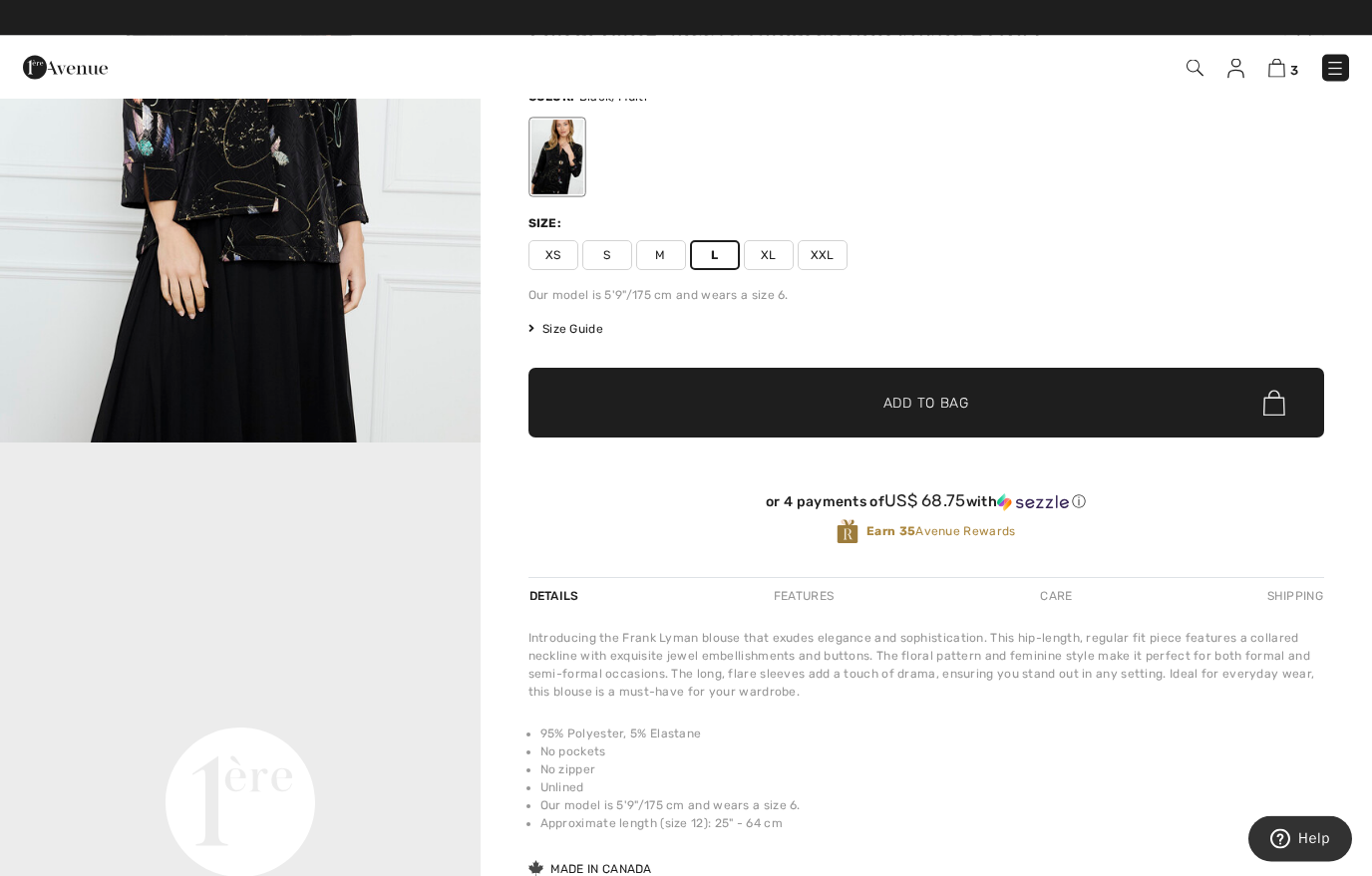 scroll, scrollTop: 144, scrollLeft: 0, axis: vertical 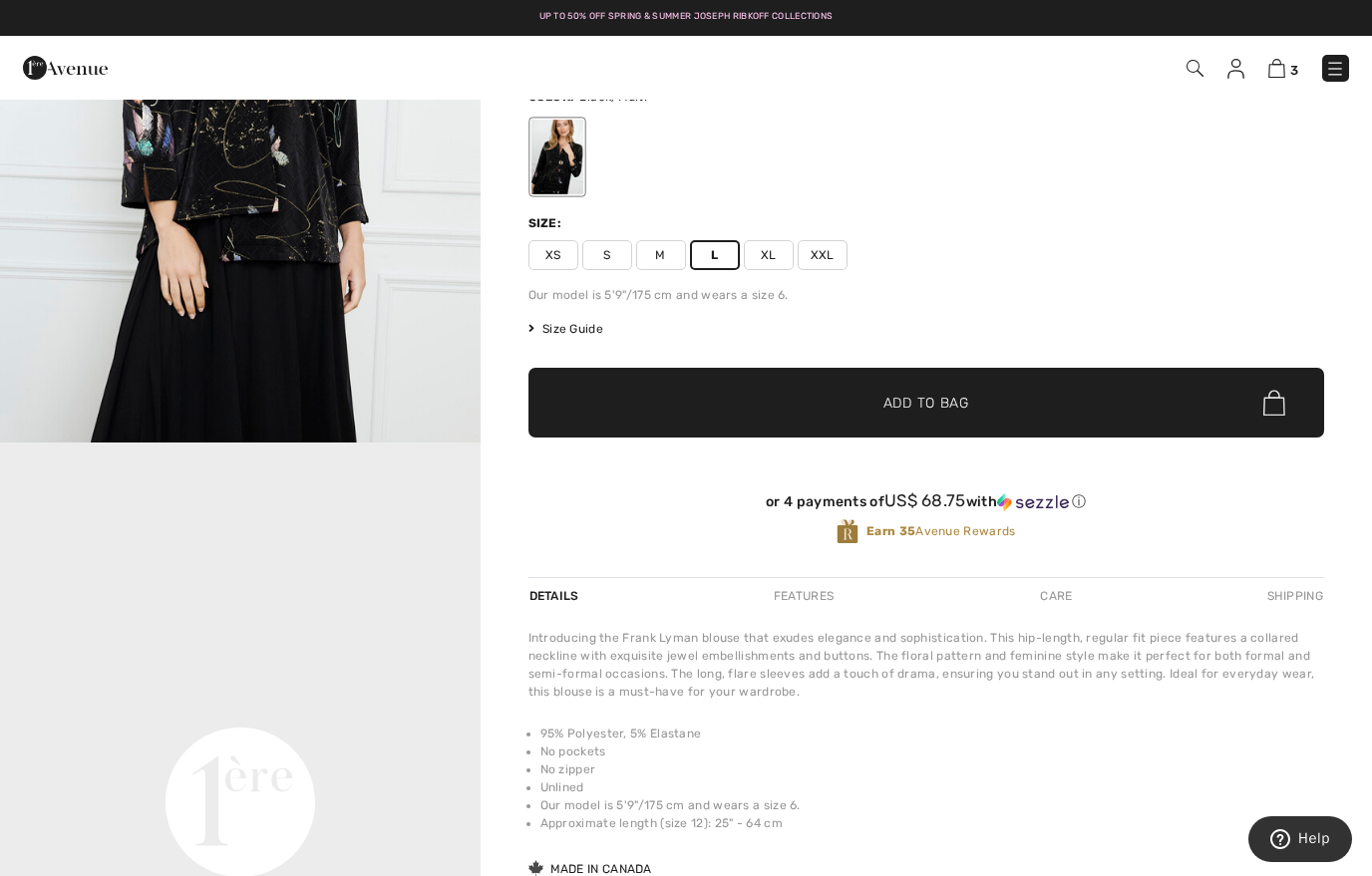 click on "Size Guide" at bounding box center [565, 329] 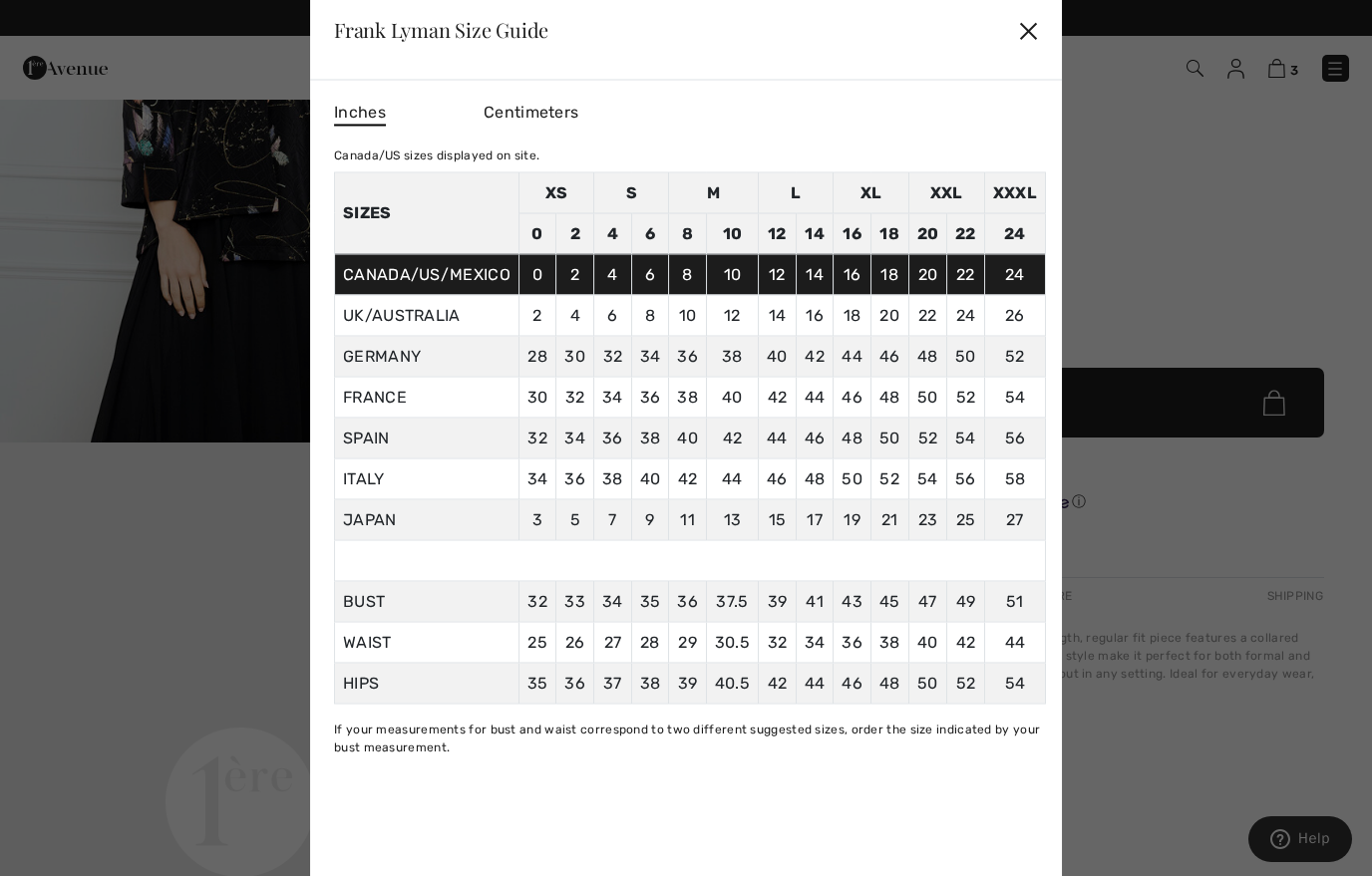 click on "✕" at bounding box center (1028, 30) 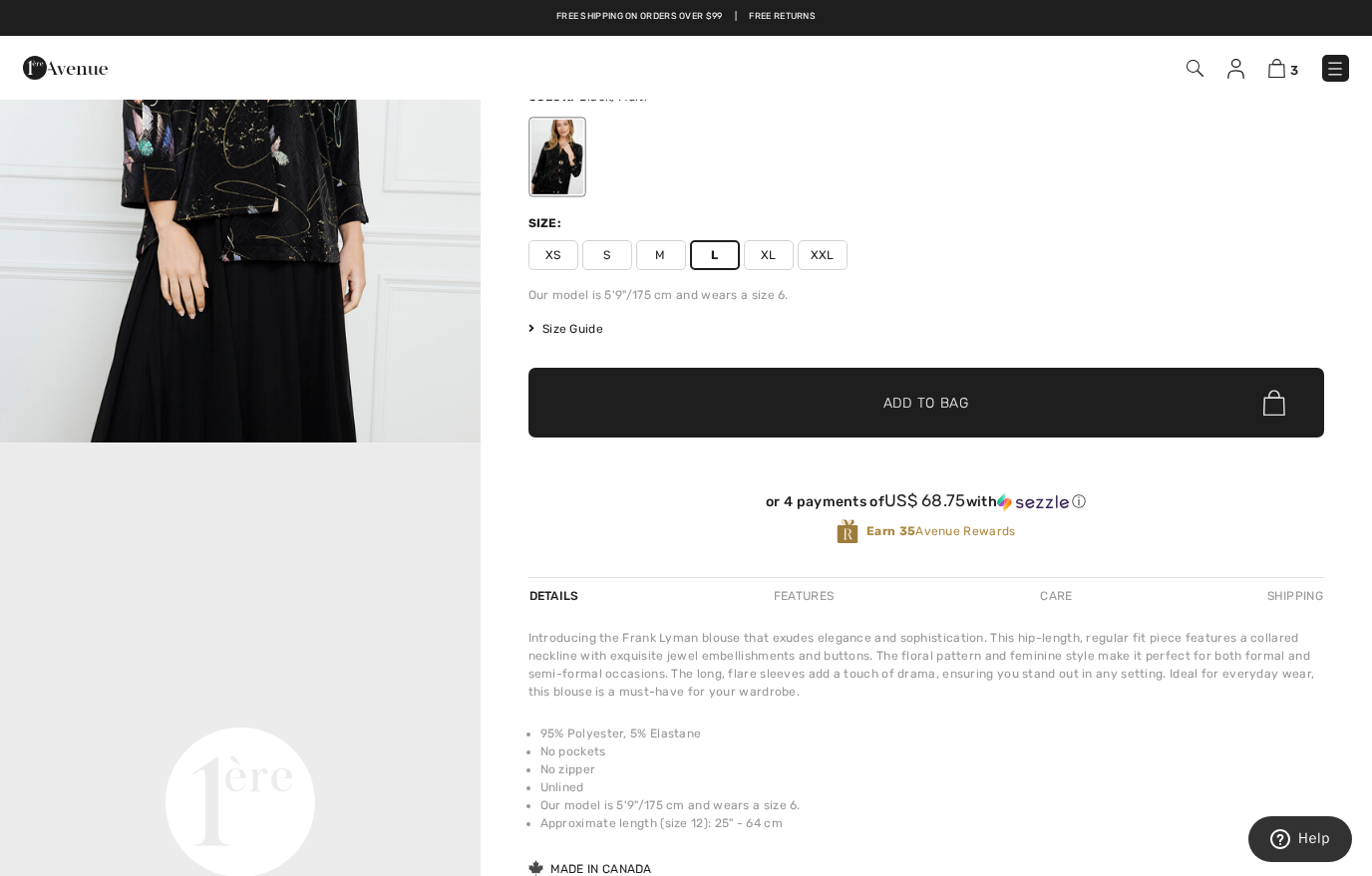 click on "M" at bounding box center [661, 255] 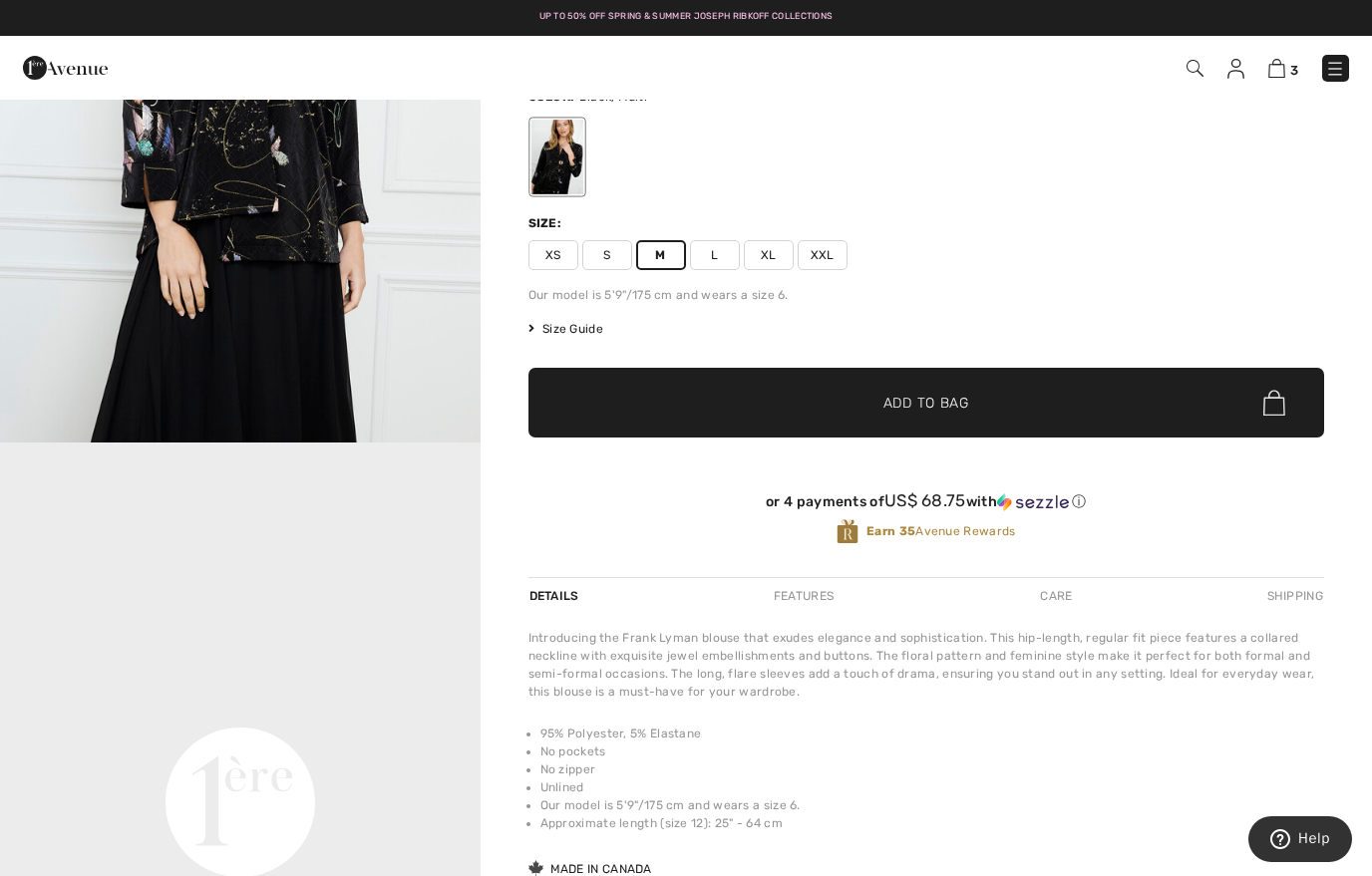 click on "Add to Bag" at bounding box center (926, 403) 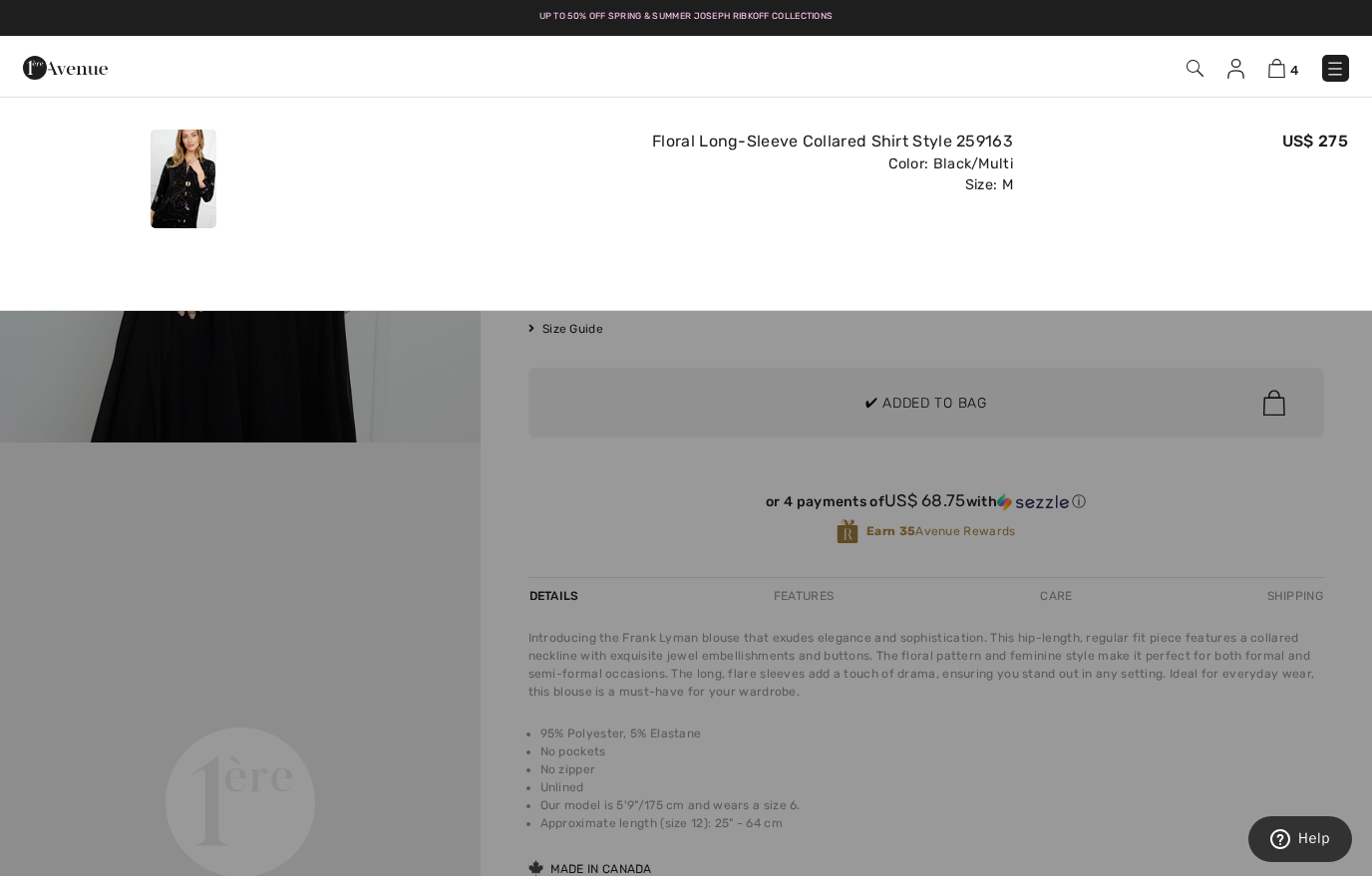 scroll, scrollTop: 0, scrollLeft: 0, axis: both 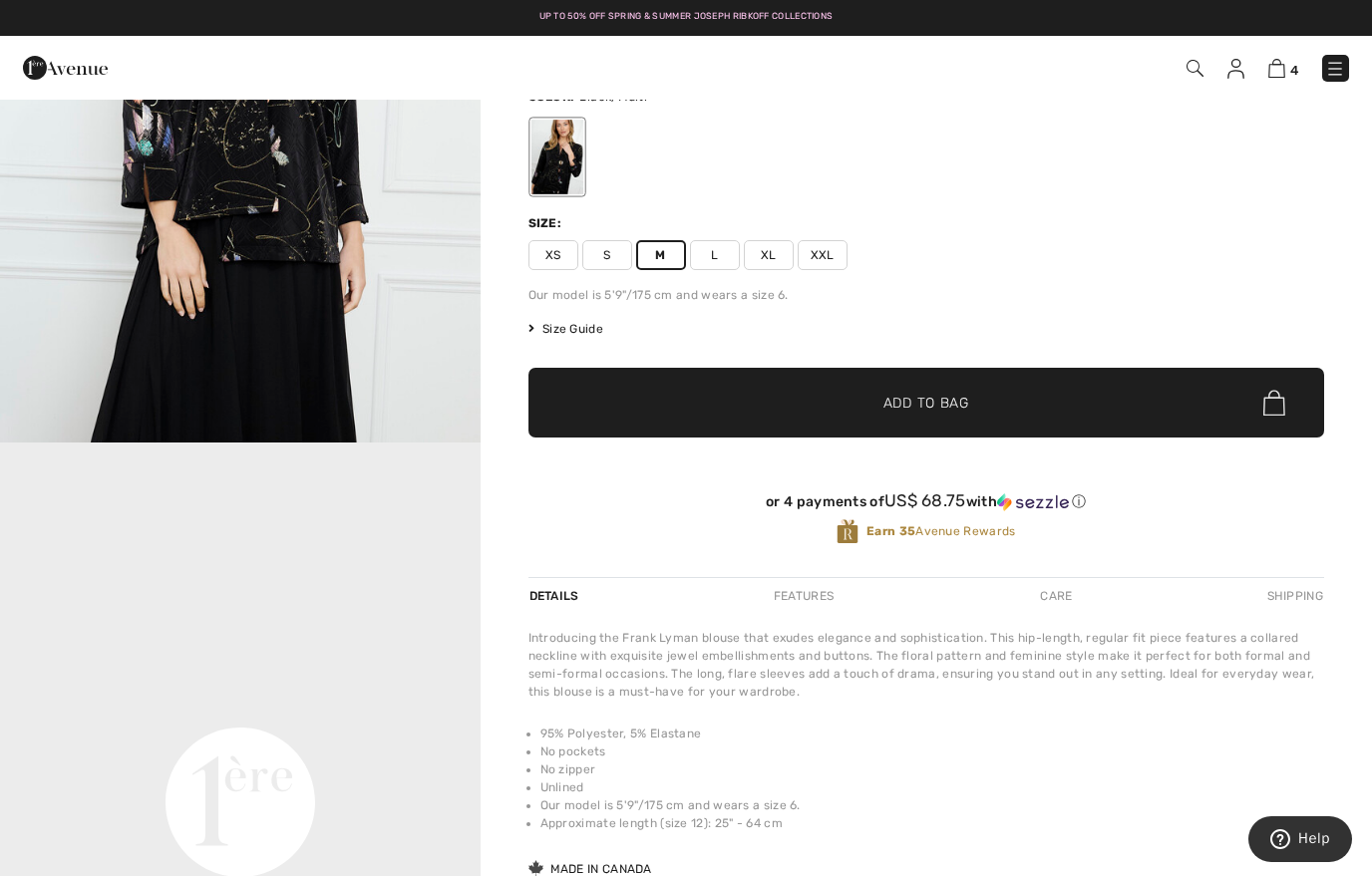 click on "or 4 payments of  US$ 68.75  with    ⓘ Earn 35  Avenue Rewards" at bounding box center (926, 522) 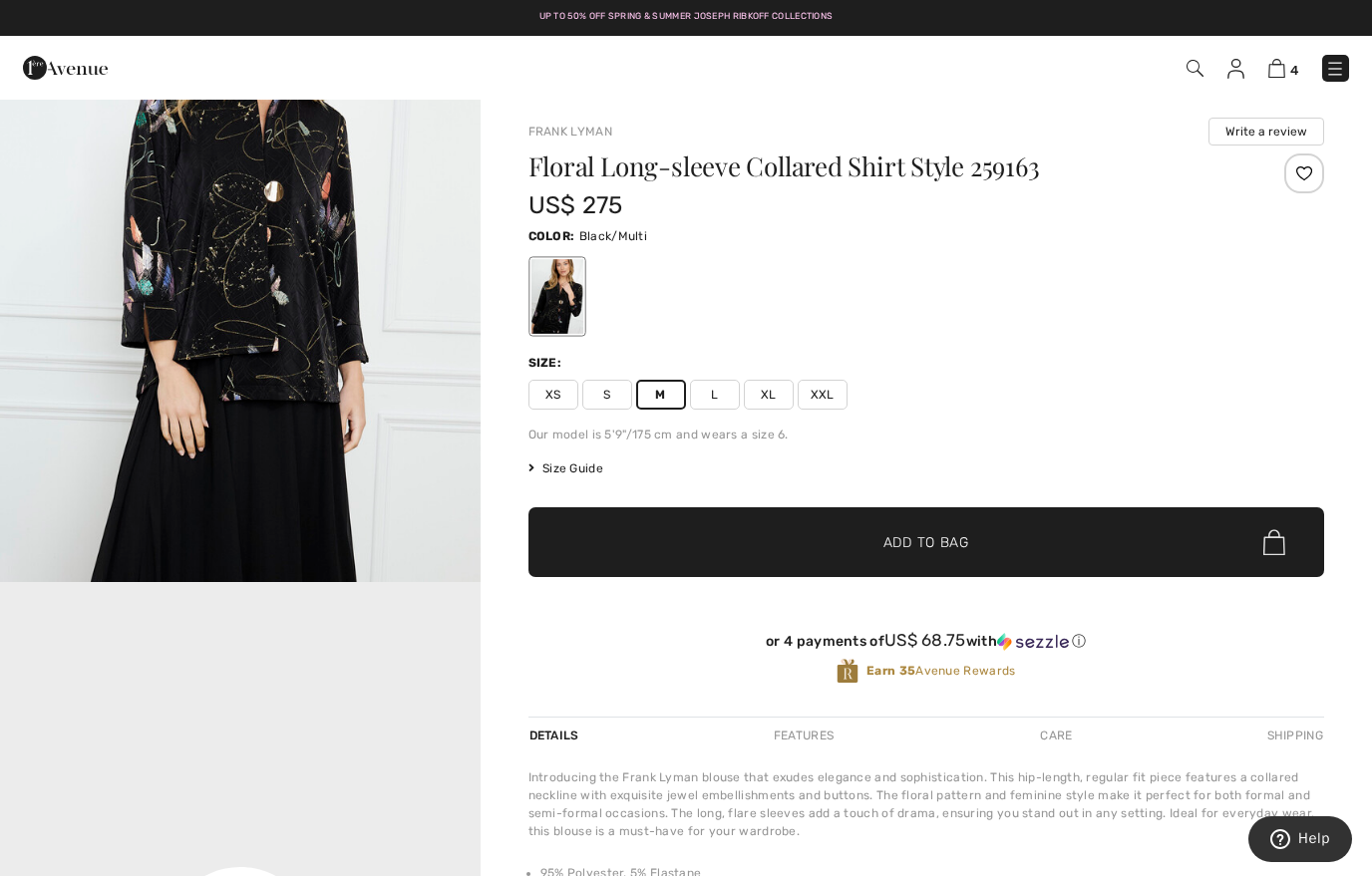 scroll, scrollTop: 0, scrollLeft: 0, axis: both 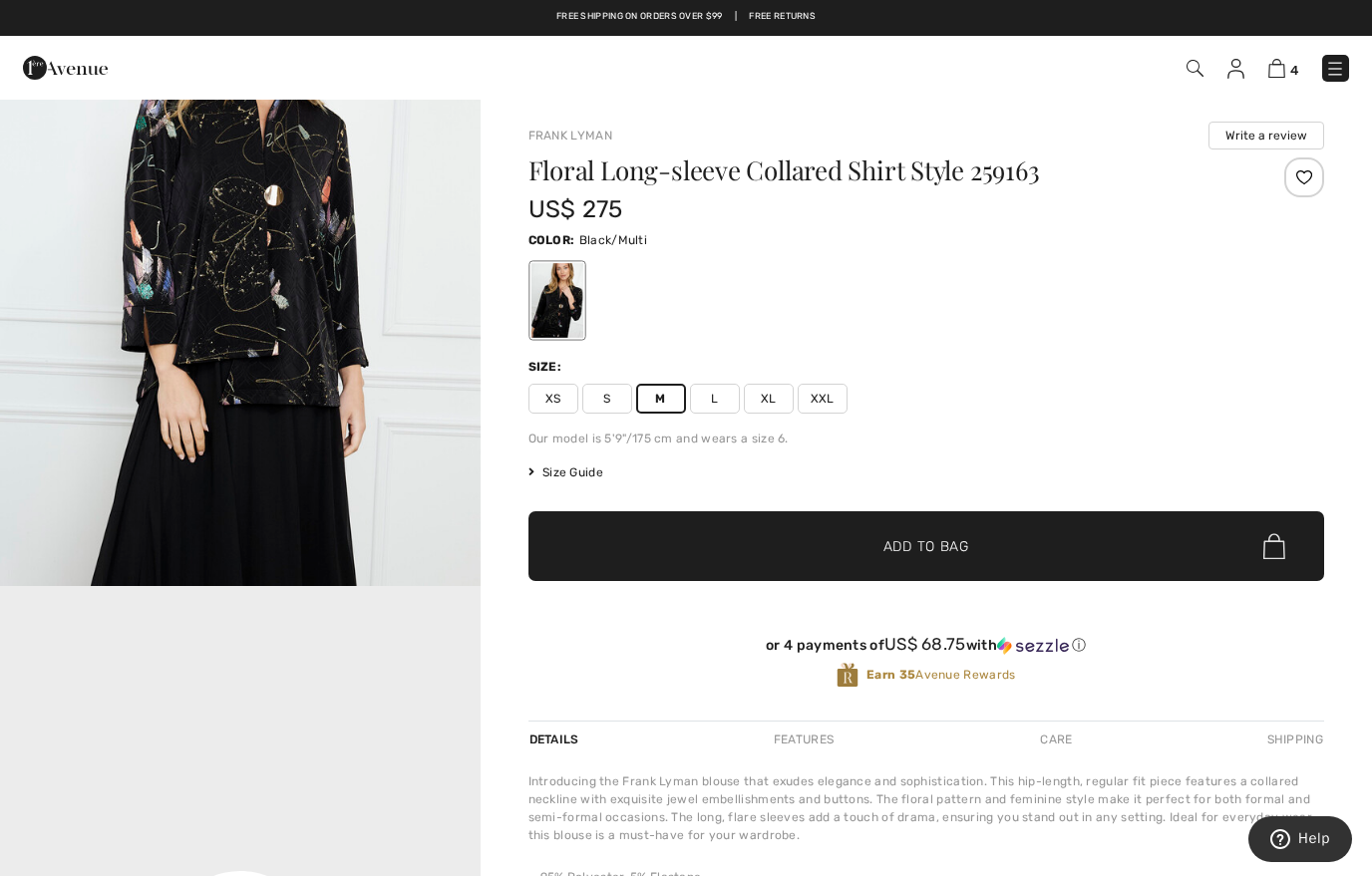 click at bounding box center [1304, 177] 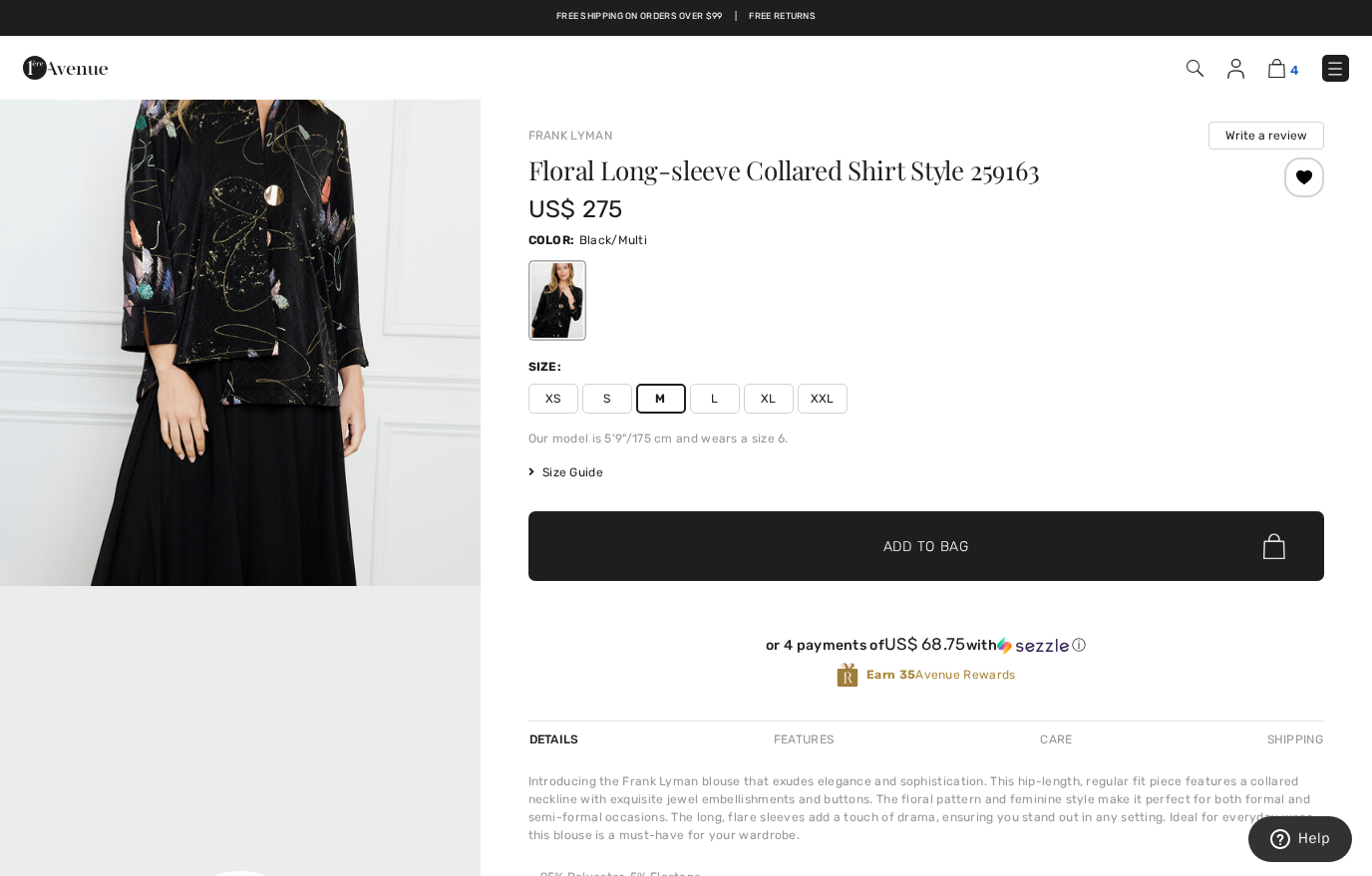 click at bounding box center [1276, 68] 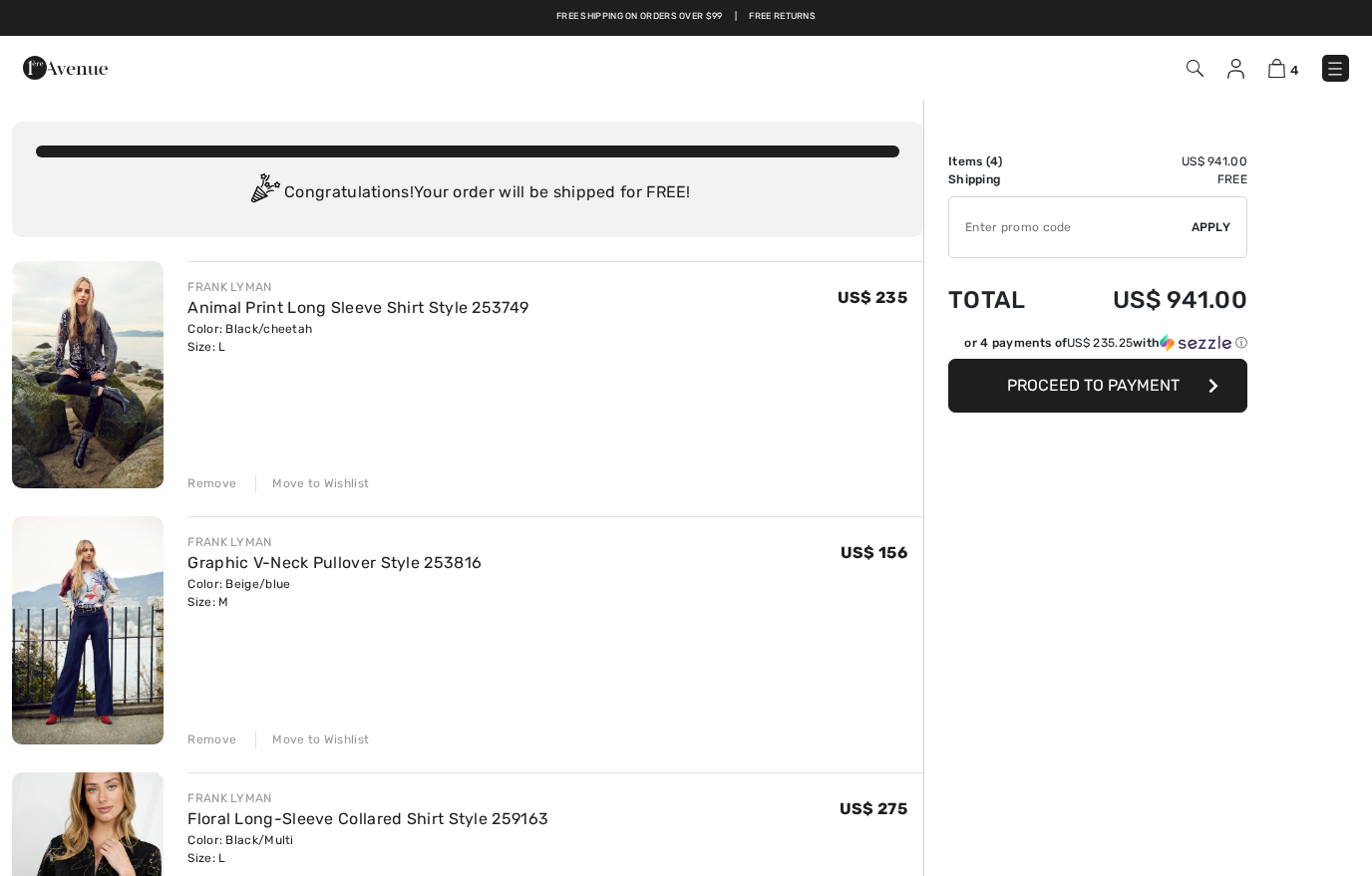 scroll, scrollTop: 0, scrollLeft: 0, axis: both 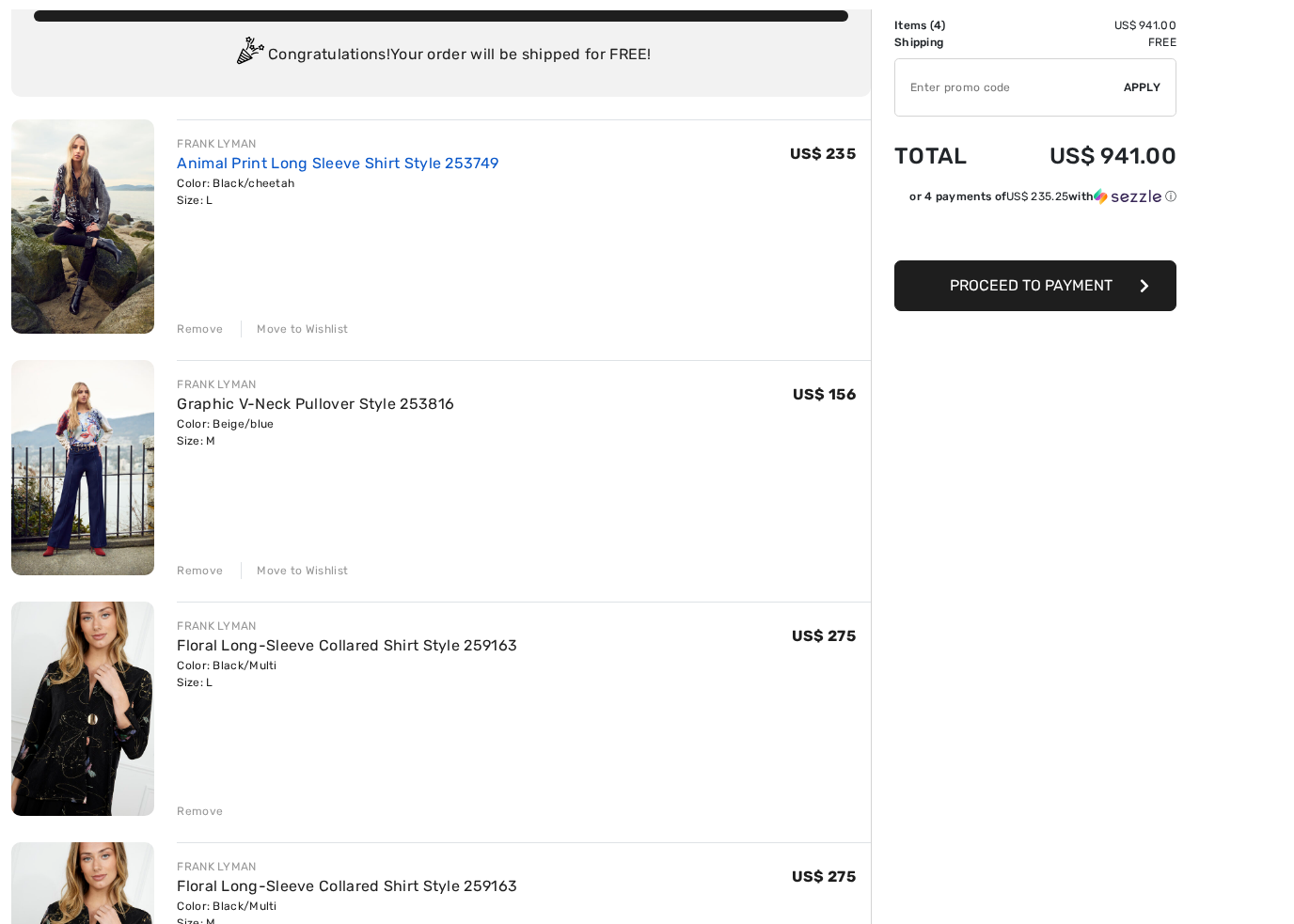click on "Animal Print Long Sleeve Shirt Style 253749" at bounding box center (338, 163) 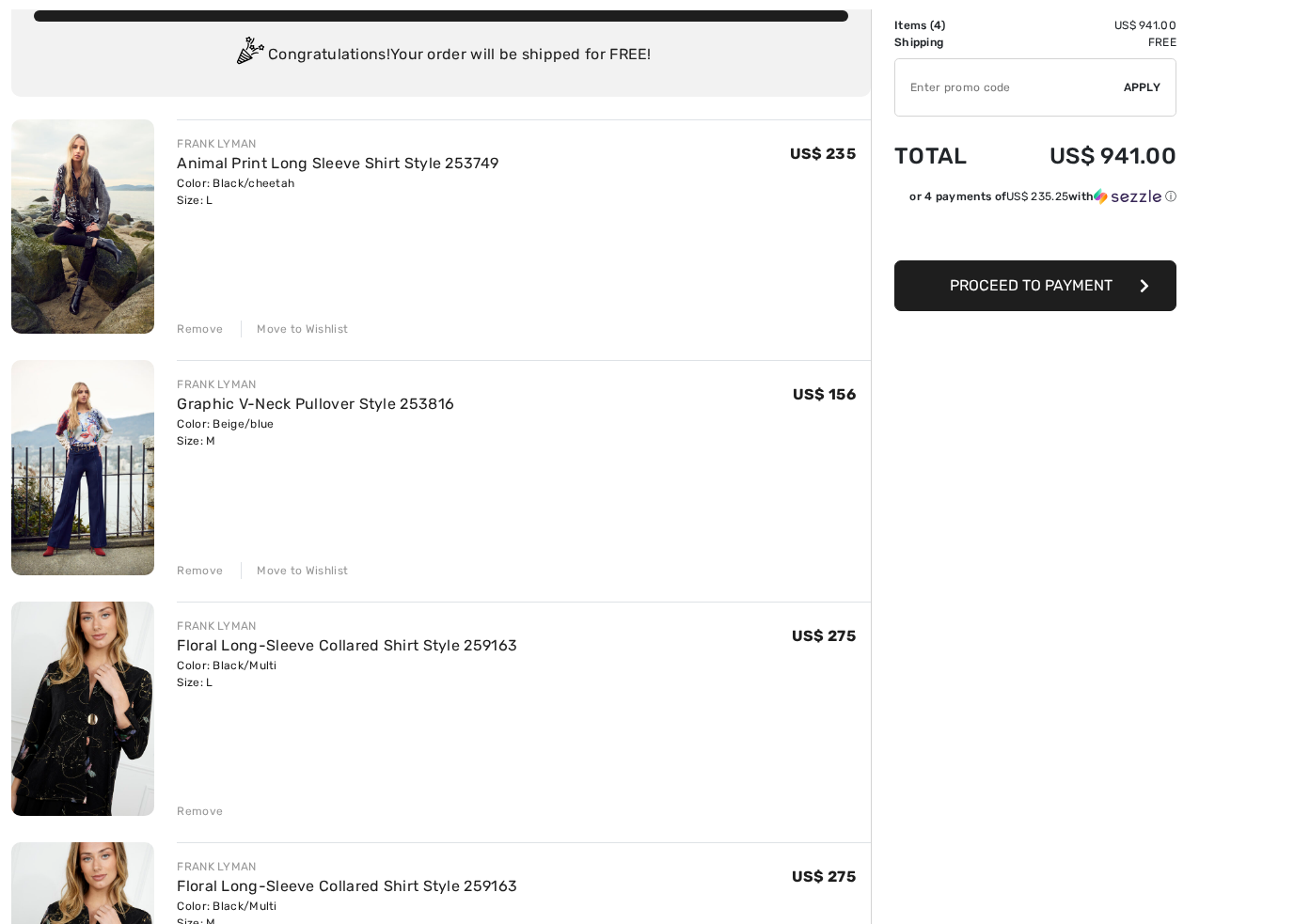 click at bounding box center (83, 227) 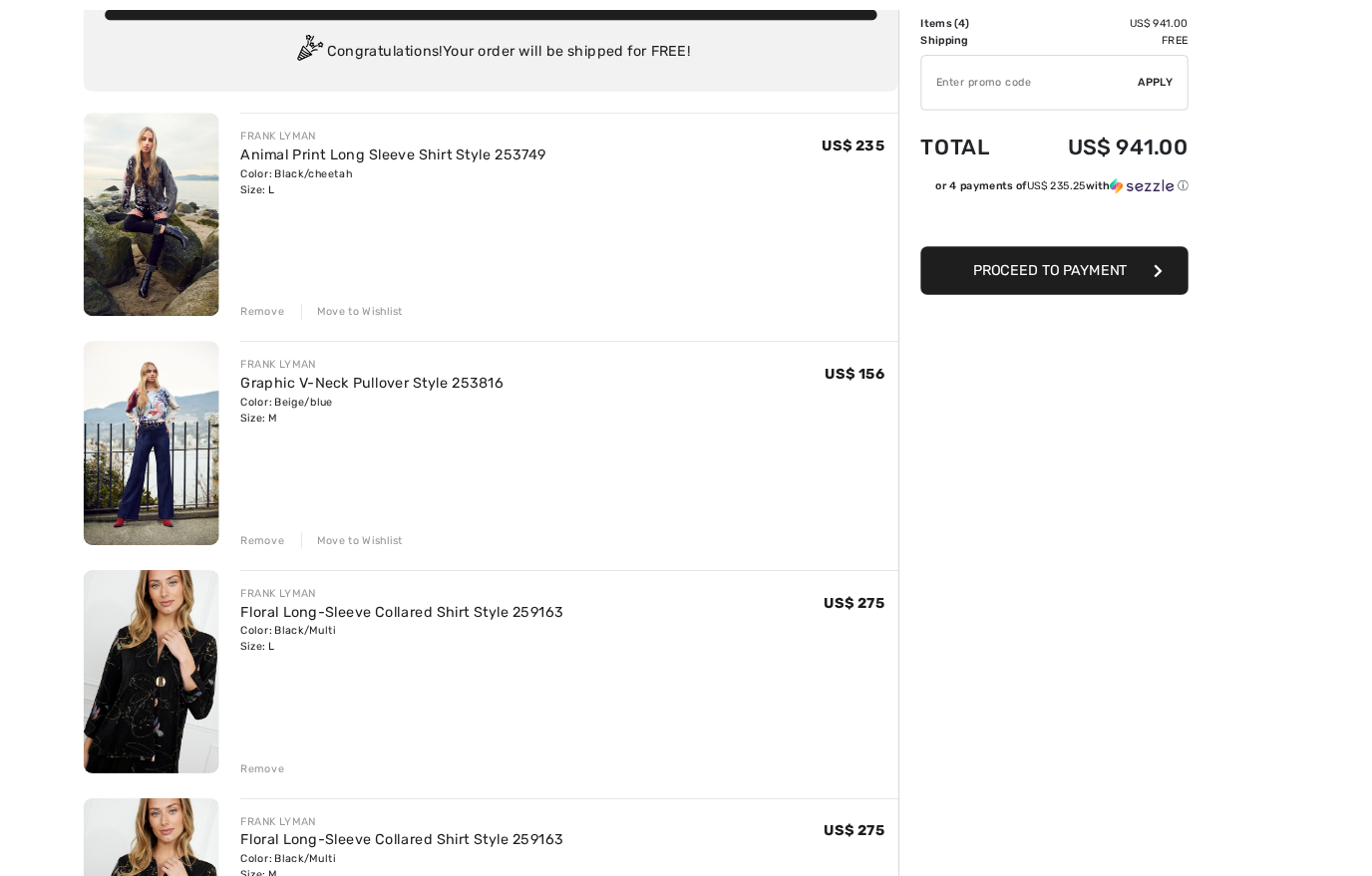 scroll, scrollTop: 134, scrollLeft: 0, axis: vertical 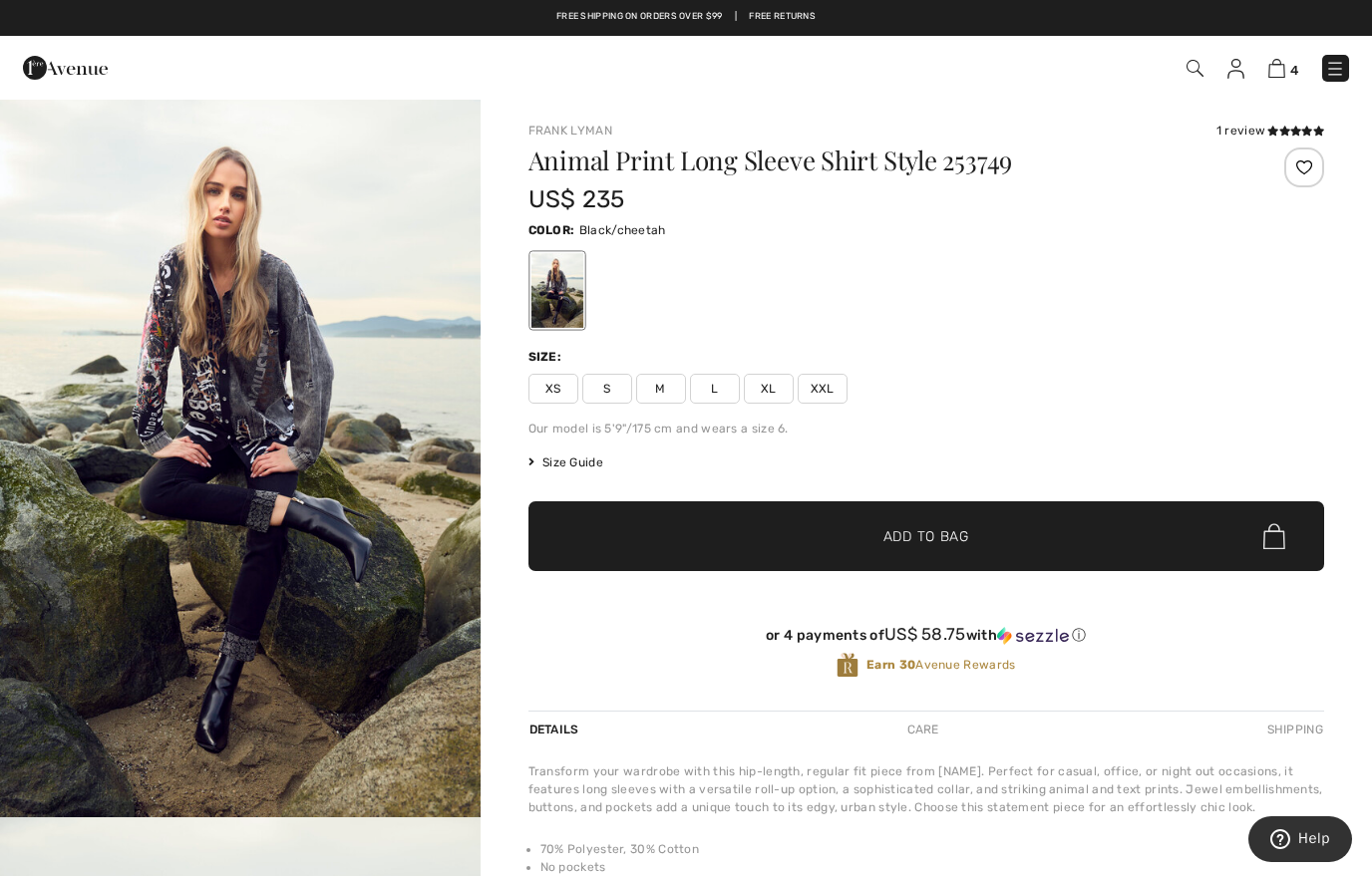 click at bounding box center (1304, 167) 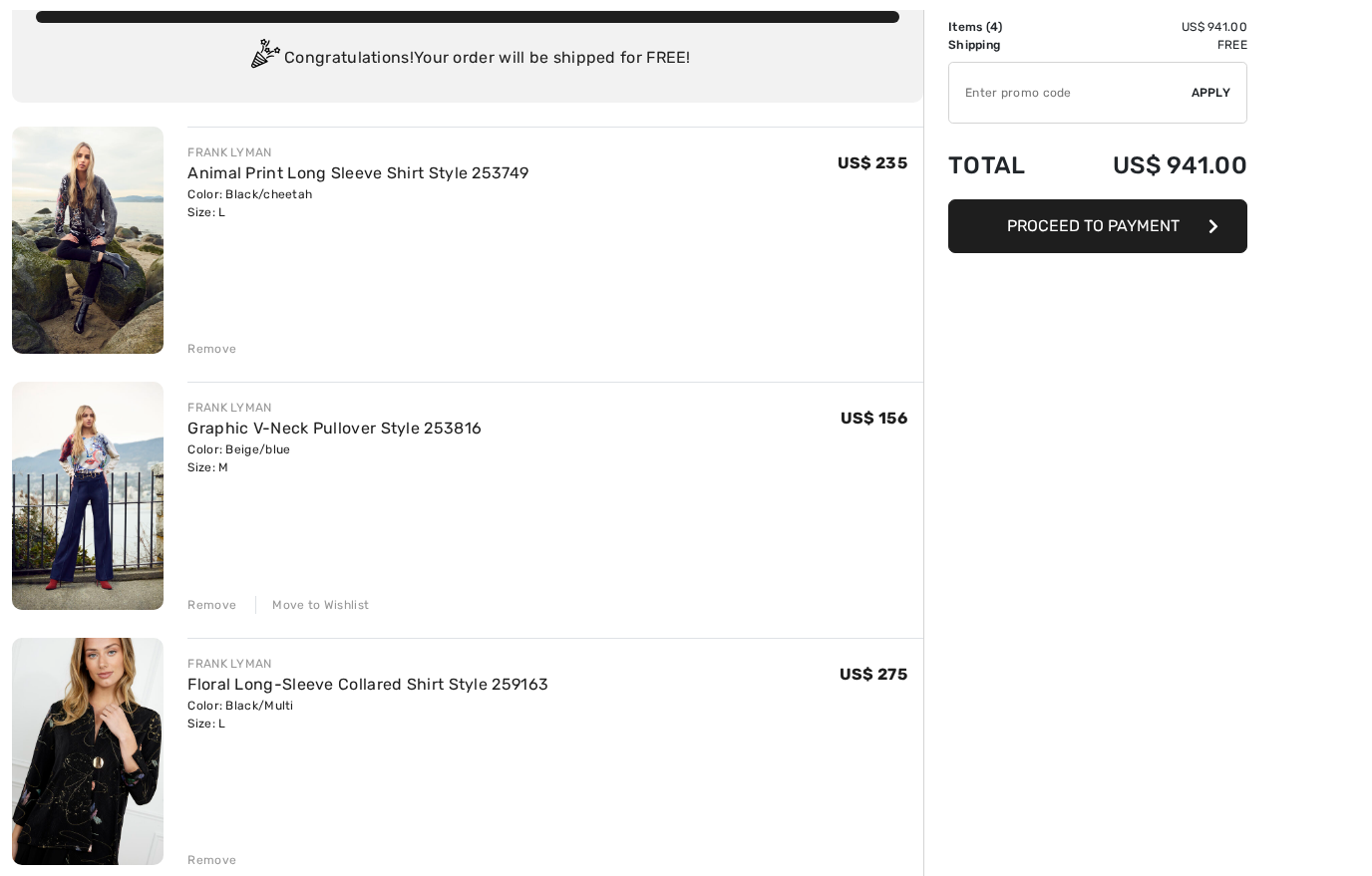 scroll, scrollTop: 0, scrollLeft: 0, axis: both 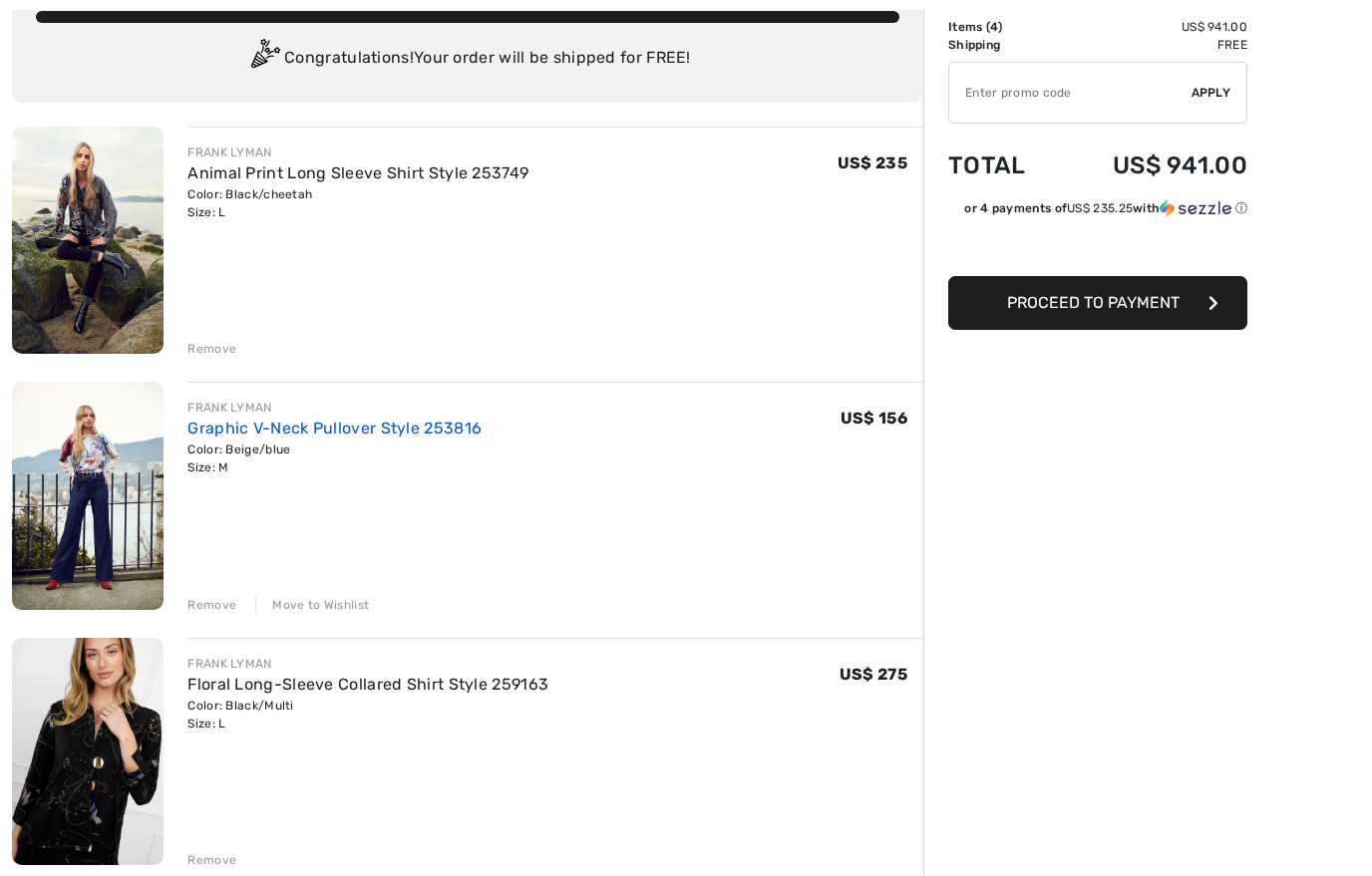 click on "Graphic V-Neck Pullover Style 253816" at bounding box center (334, 428) 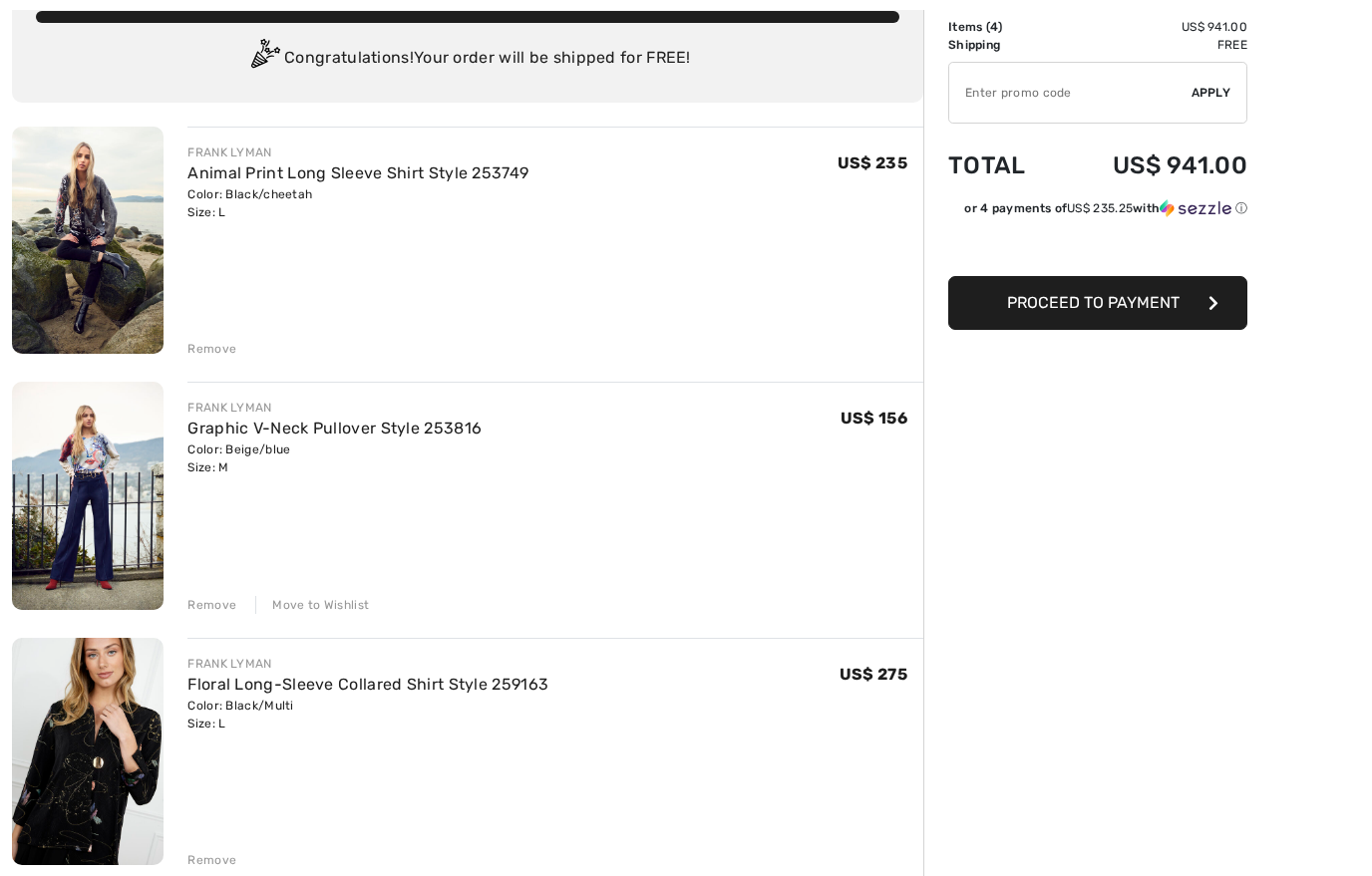 click at bounding box center [88, 495] 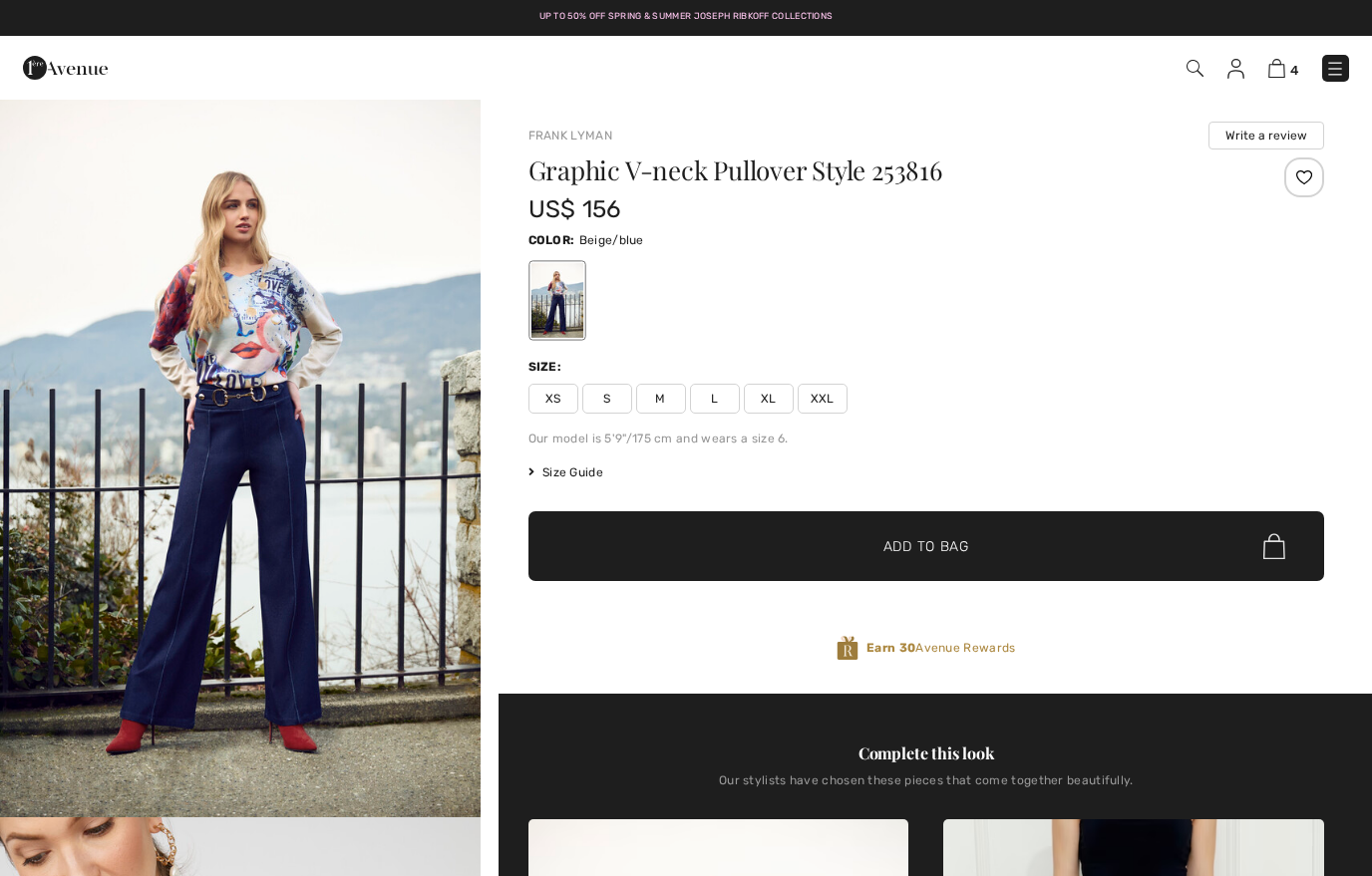 scroll, scrollTop: 0, scrollLeft: 0, axis: both 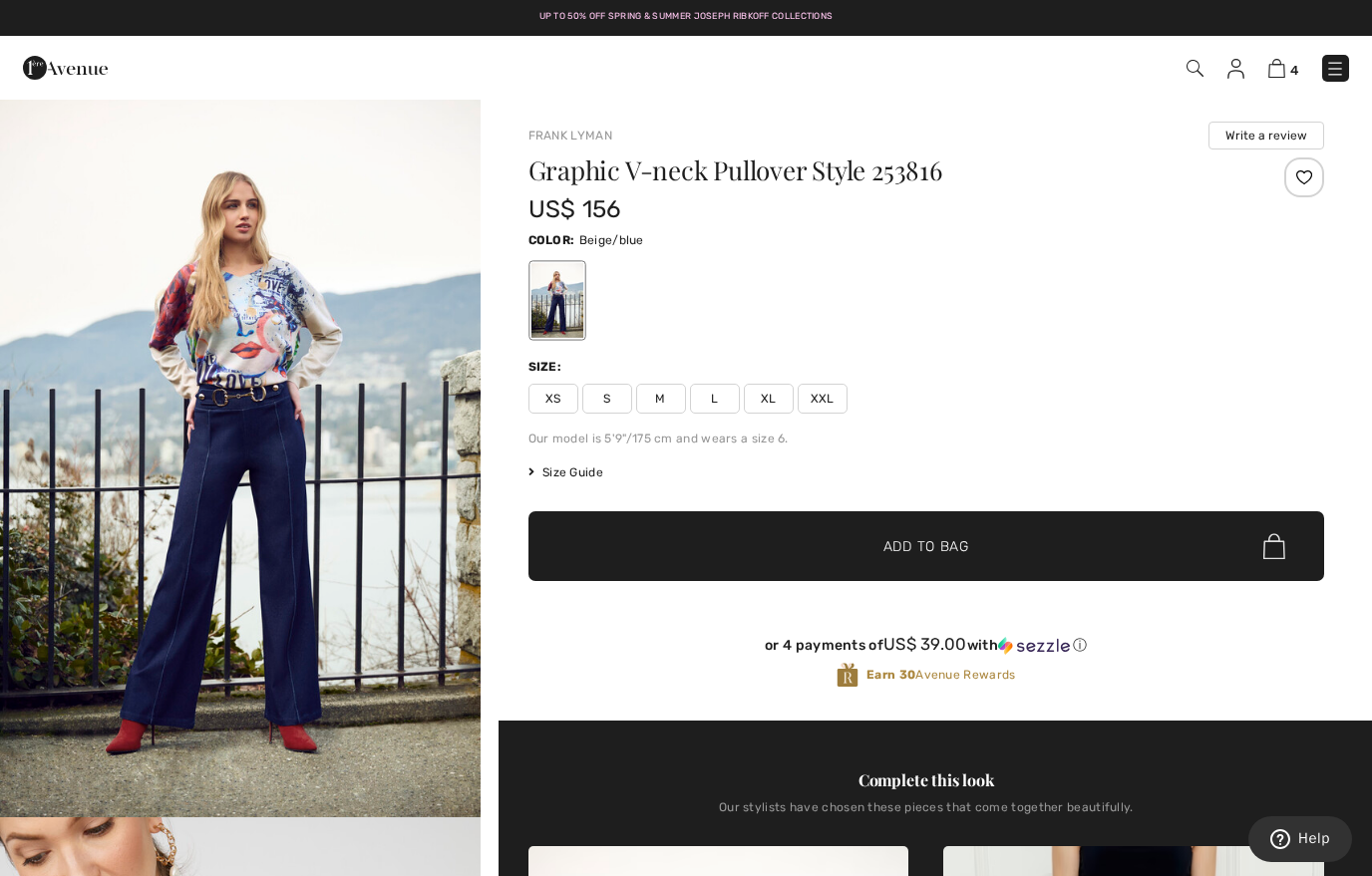 click at bounding box center (1304, 177) 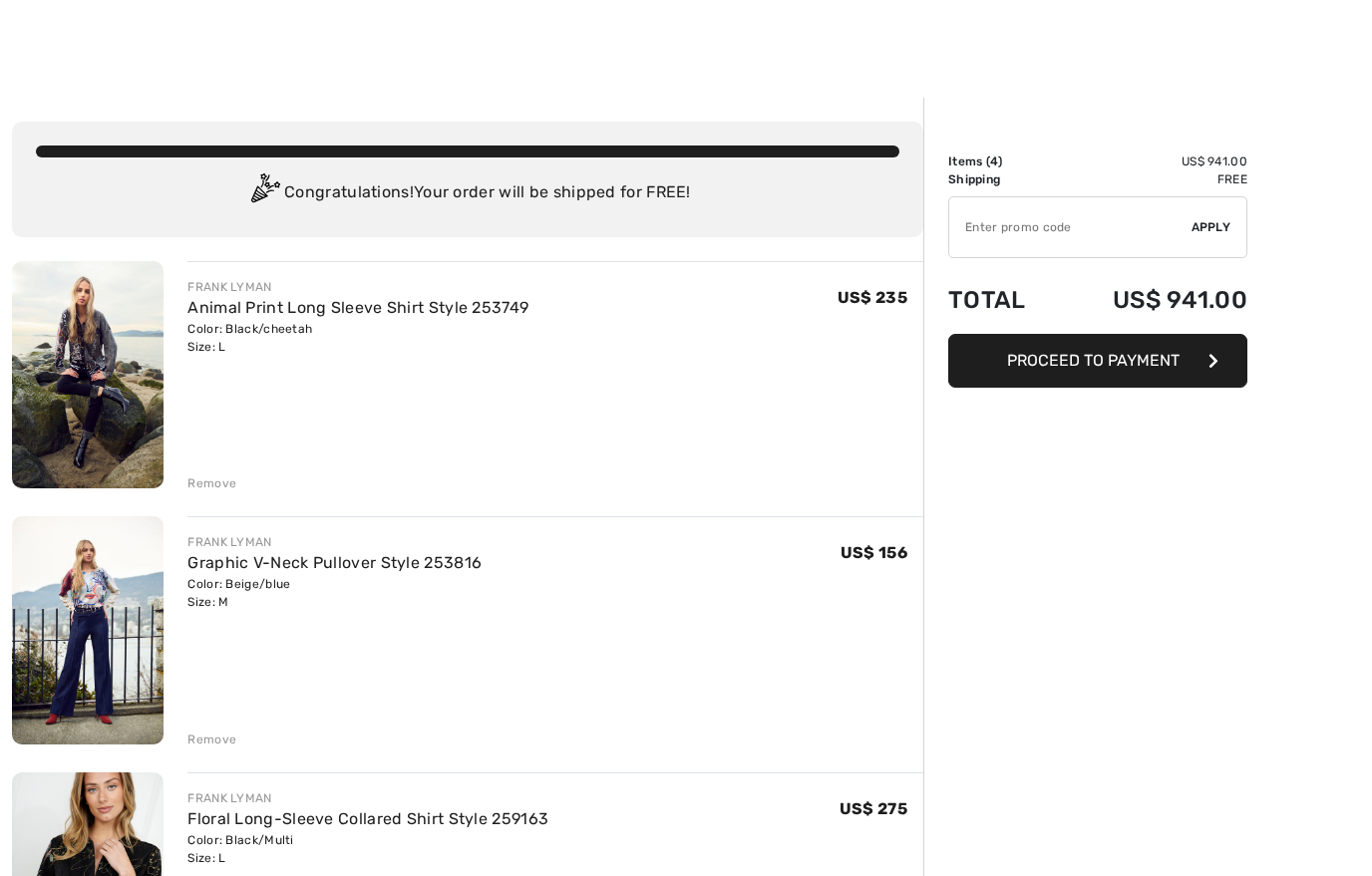 scroll, scrollTop: 135, scrollLeft: 0, axis: vertical 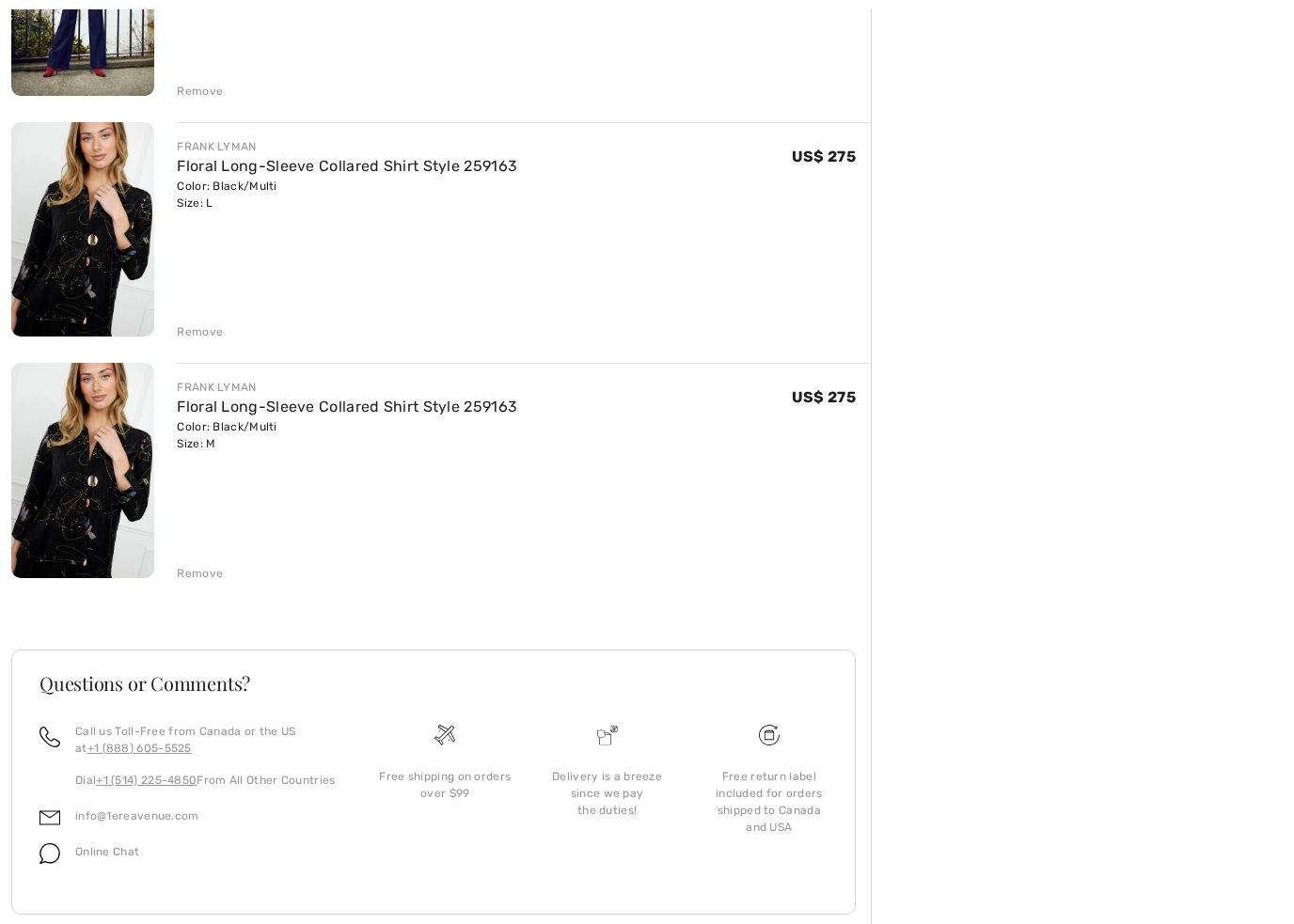 click on "Remove" at bounding box center (199, 332) 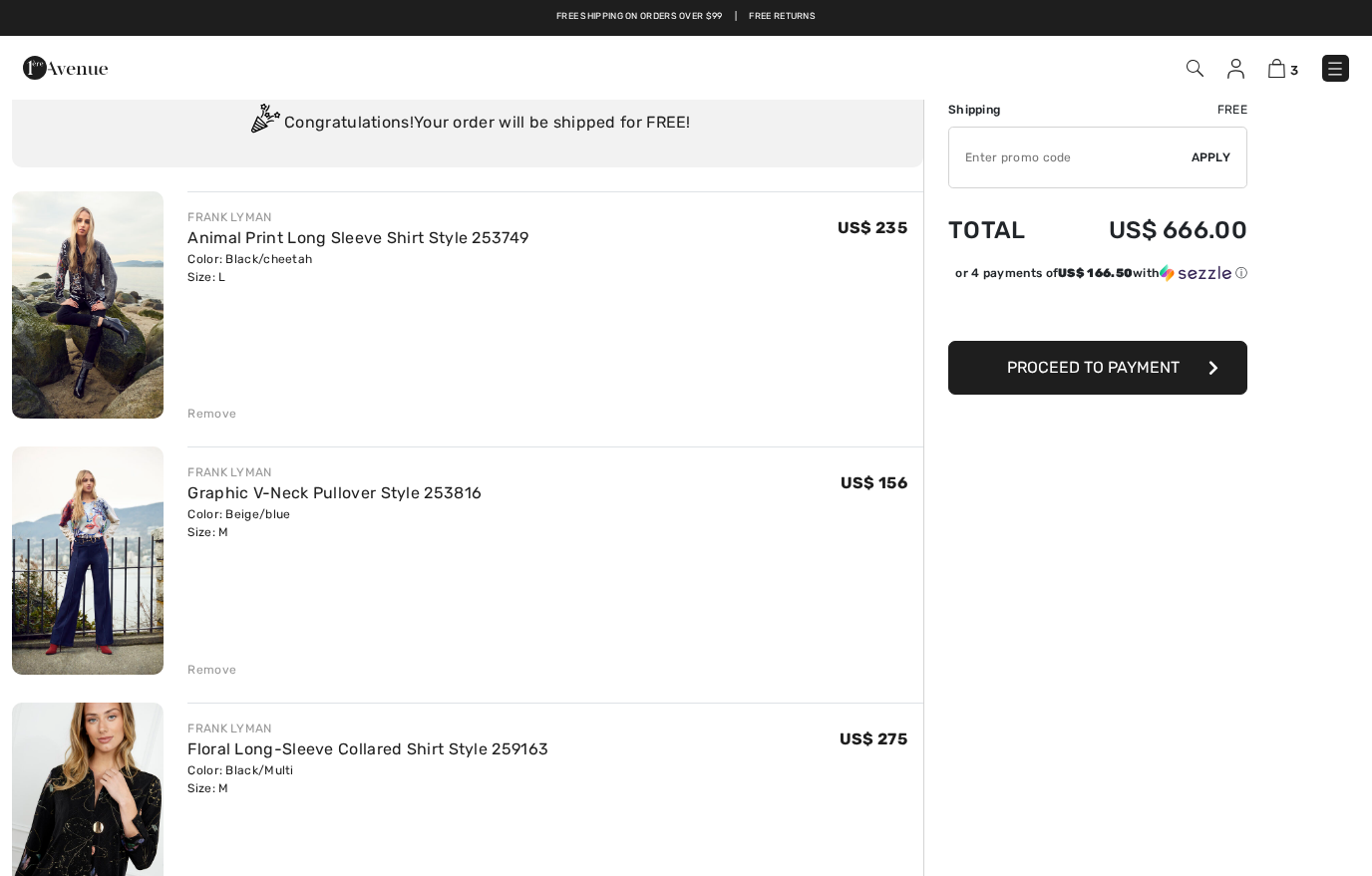 scroll, scrollTop: 69, scrollLeft: 0, axis: vertical 